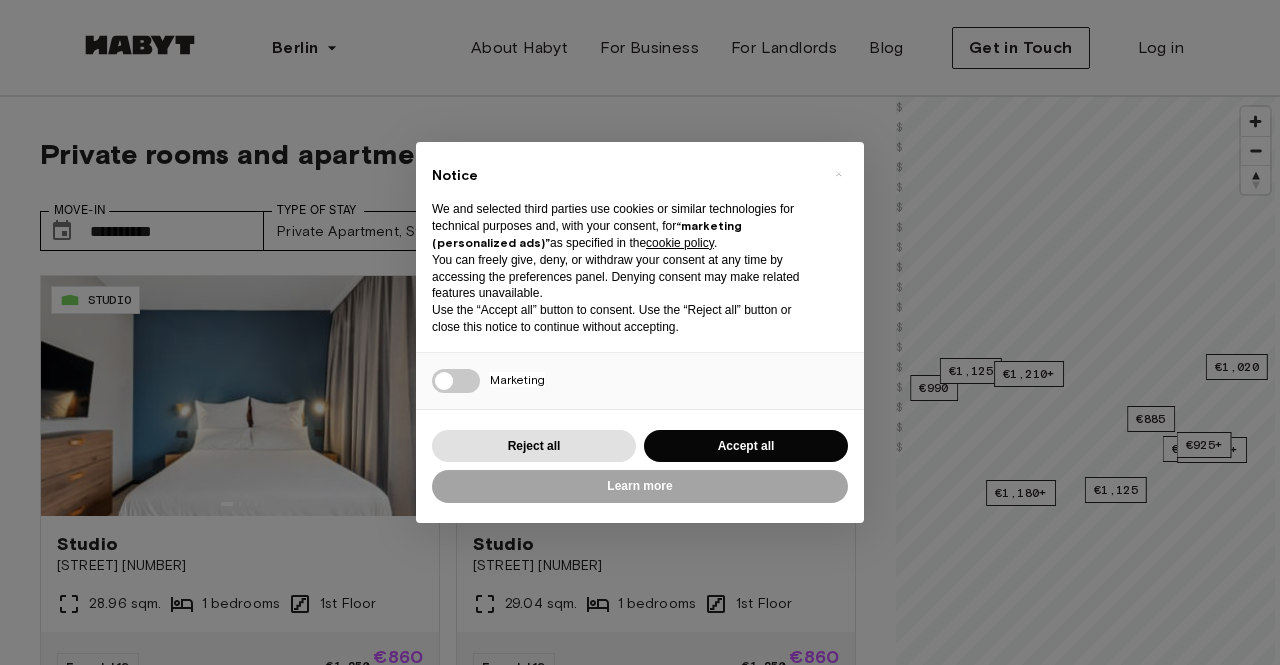 scroll, scrollTop: 0, scrollLeft: 0, axis: both 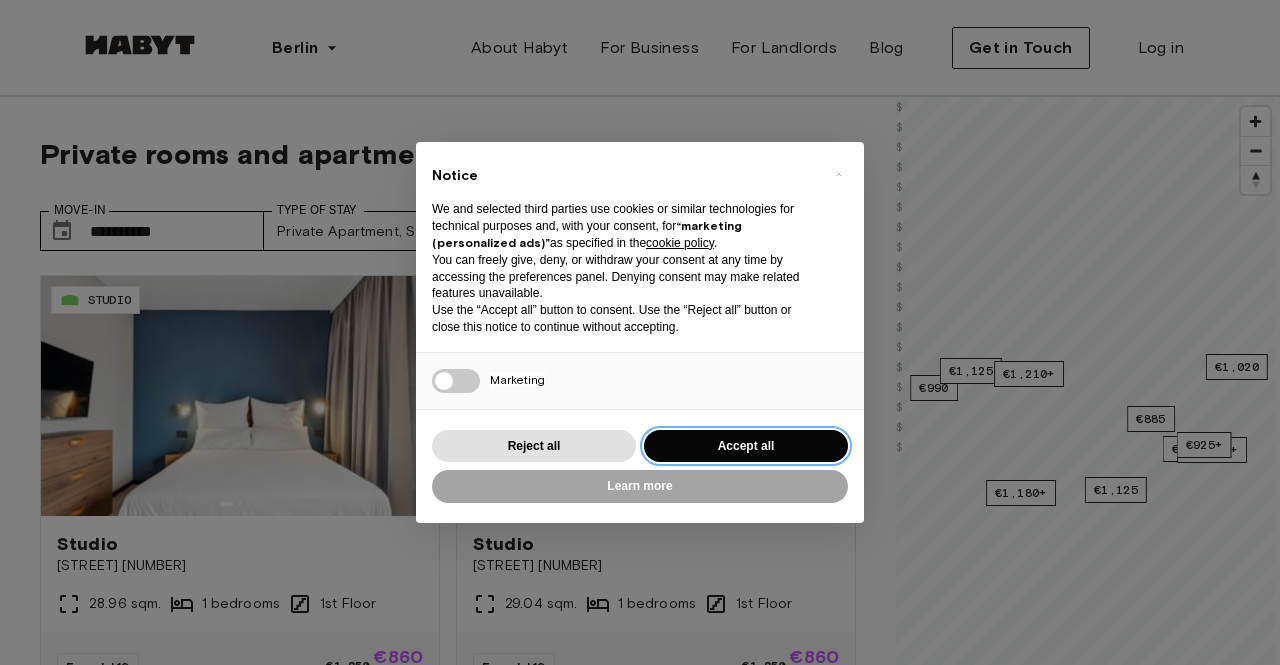 click on "Accept all" at bounding box center (746, 446) 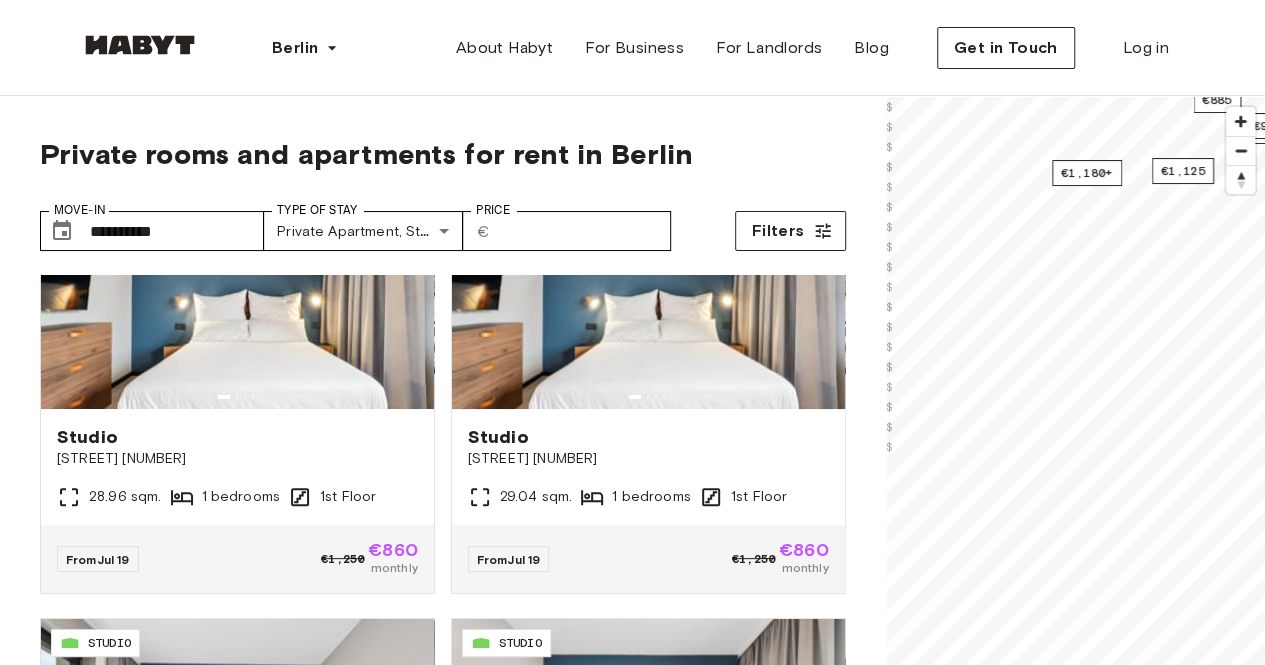 scroll, scrollTop: 102, scrollLeft: 0, axis: vertical 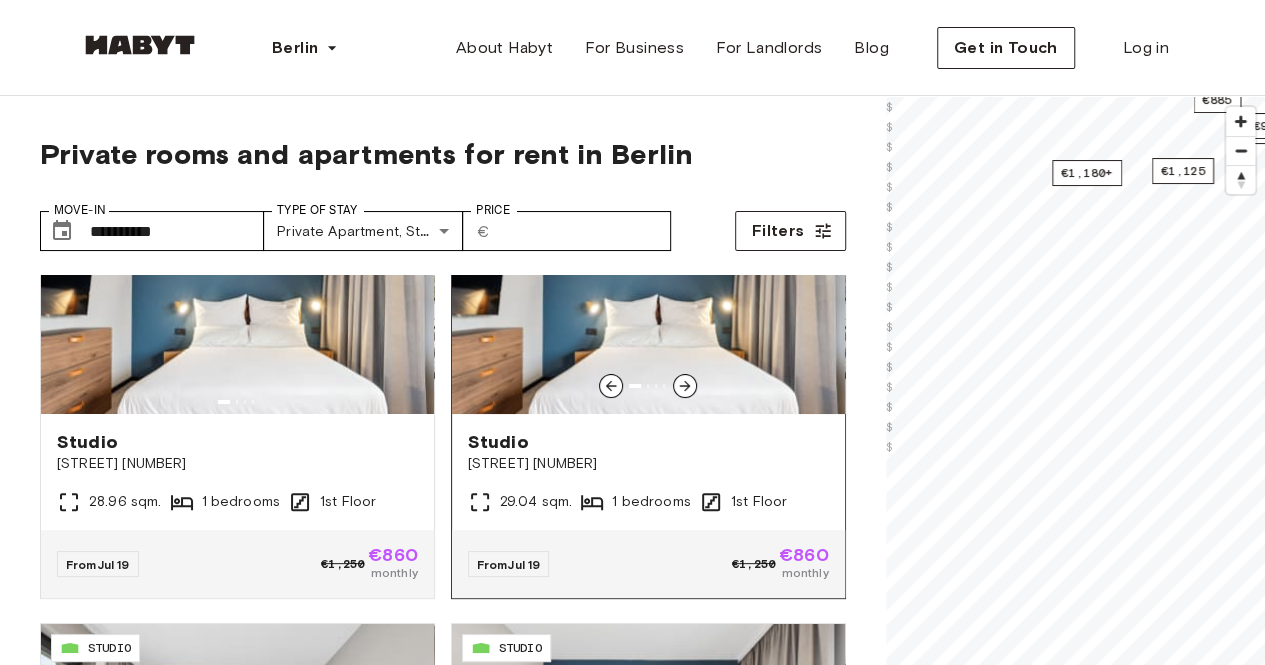 click on "[STREET] [NUMBER]" at bounding box center [648, 464] 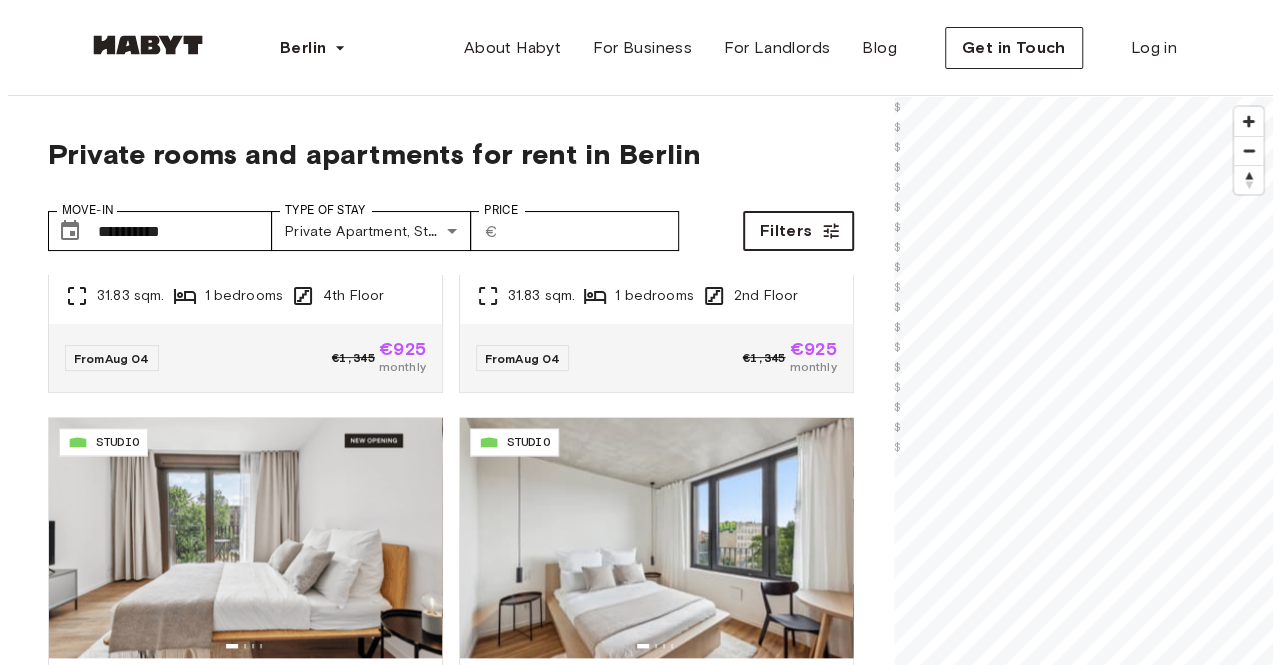 scroll, scrollTop: 1216, scrollLeft: 0, axis: vertical 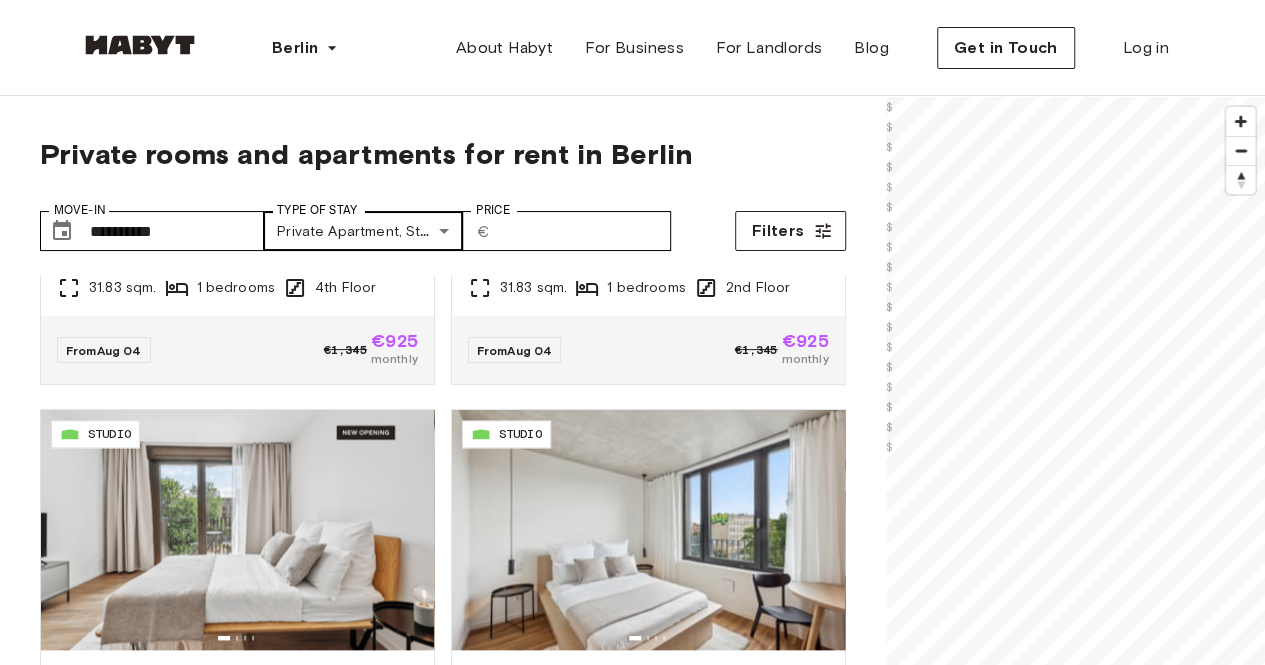 click on "**********" at bounding box center (632, 2447) 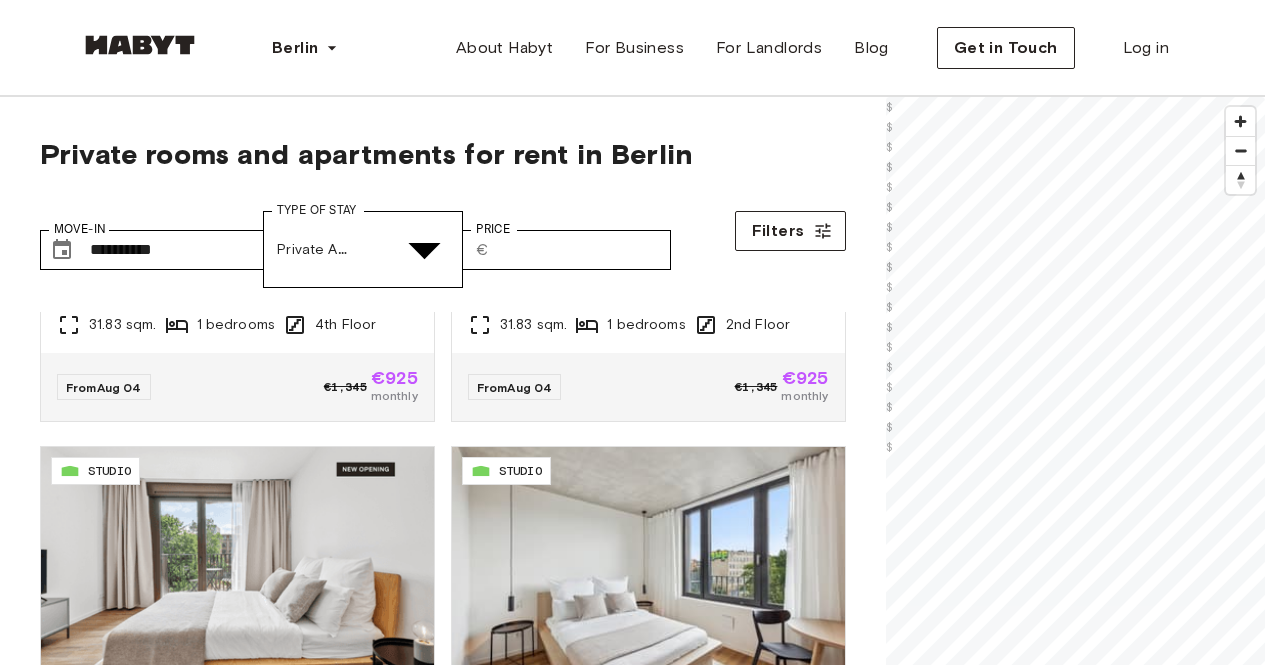 click on "All types of stay Private Room Shared Room Private apartment Studio" at bounding box center [632, 5134] 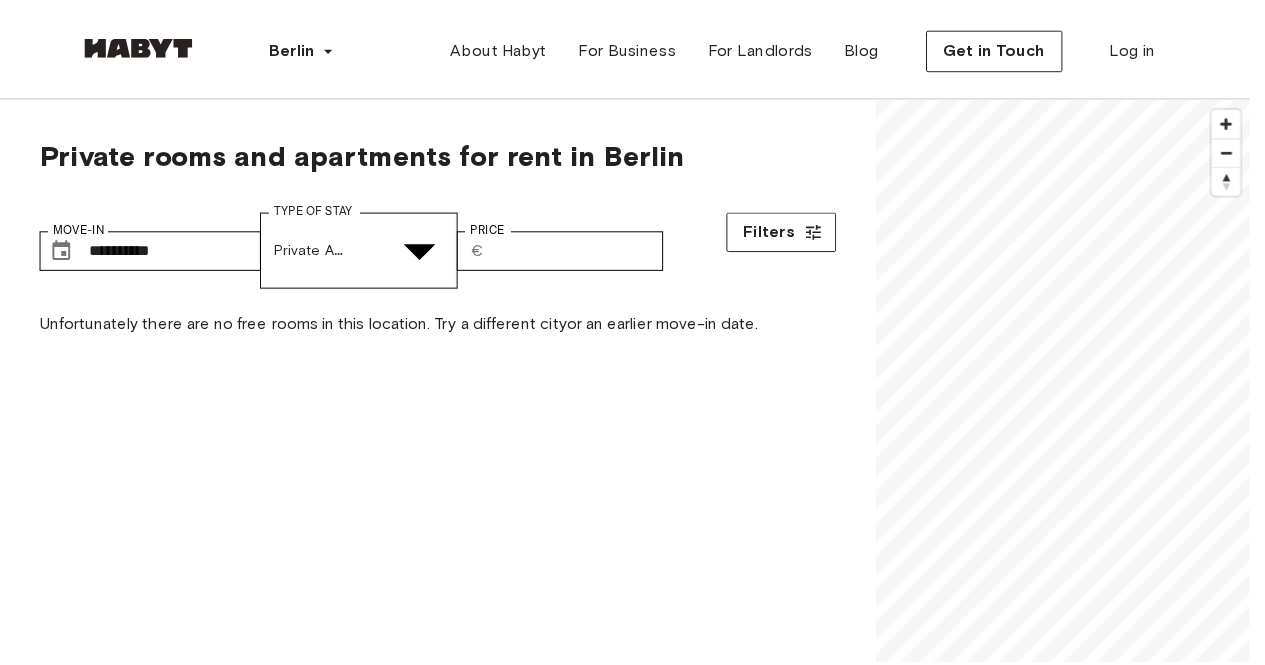 scroll, scrollTop: 0, scrollLeft: 0, axis: both 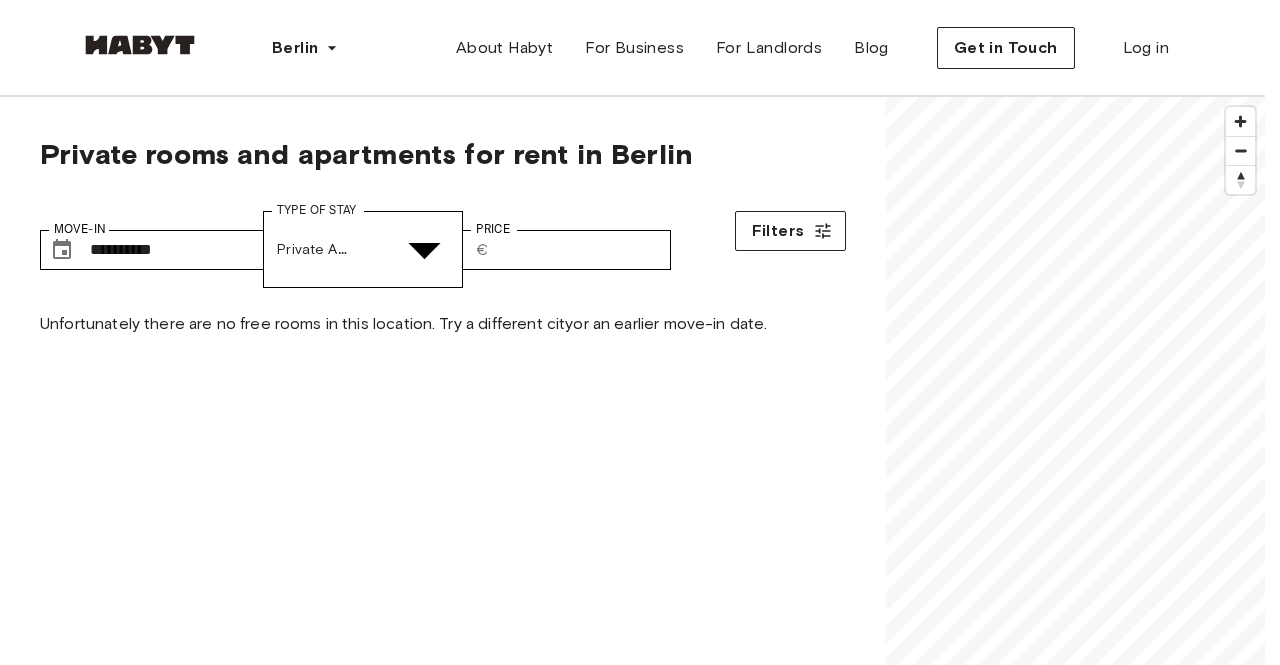 click at bounding box center (632, 4948) 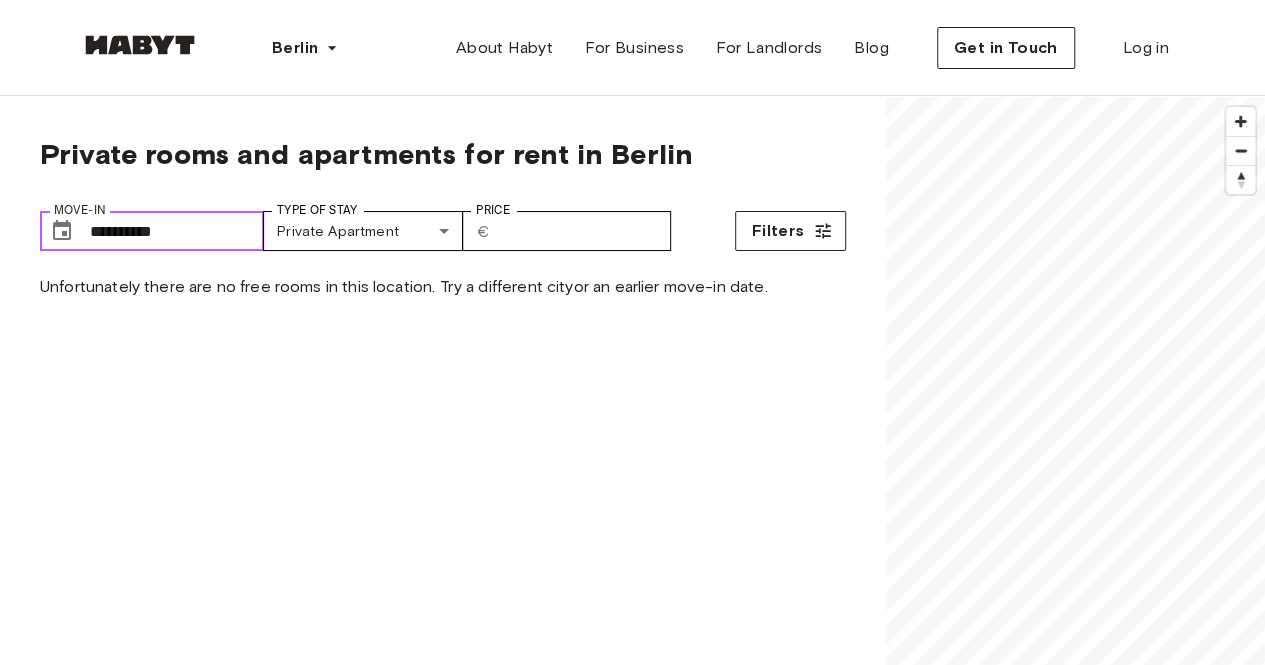 click on "**********" at bounding box center (177, 231) 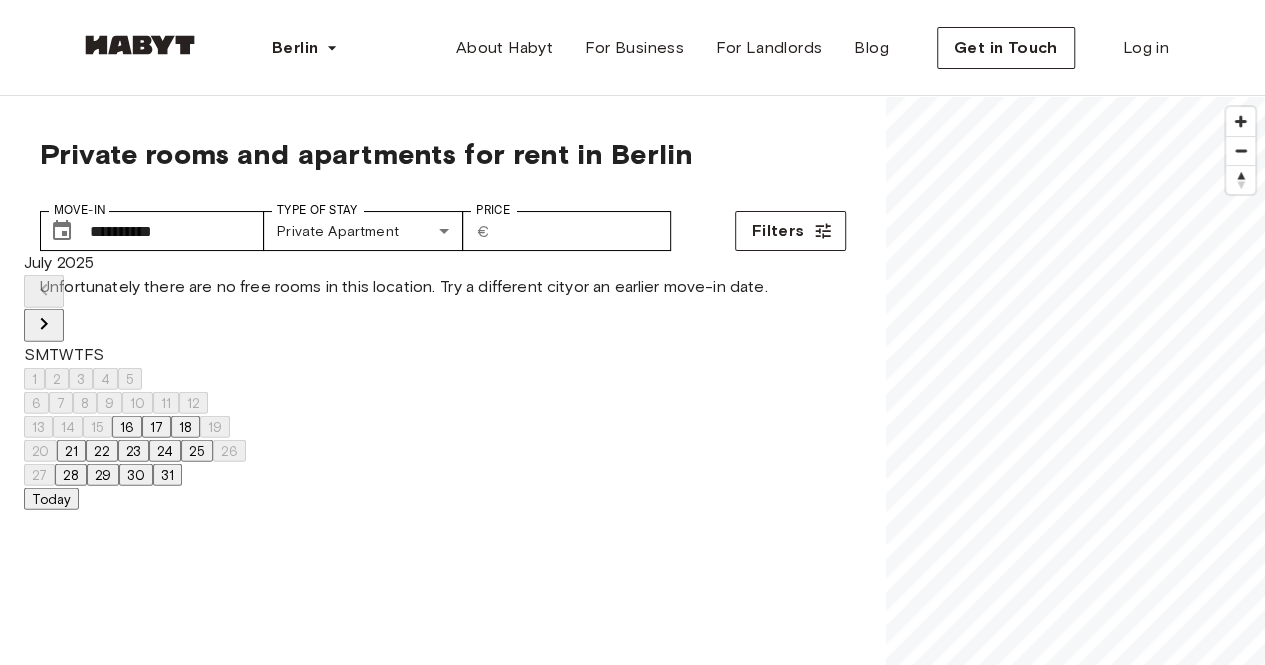 click 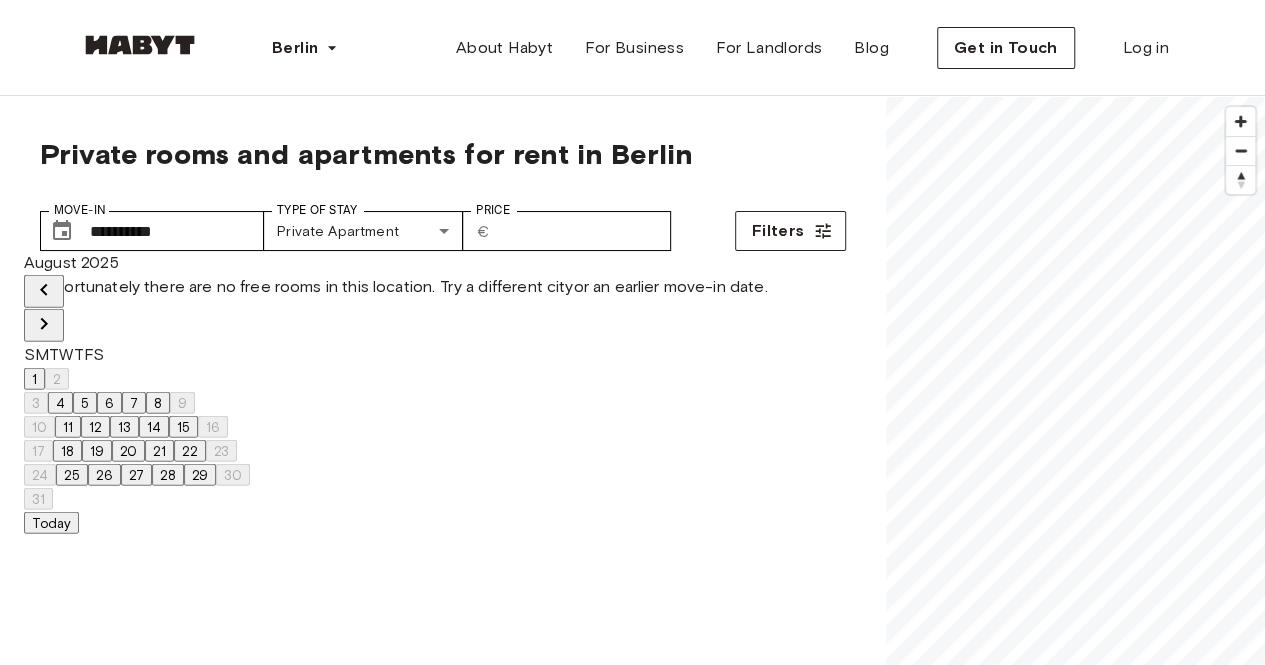 click 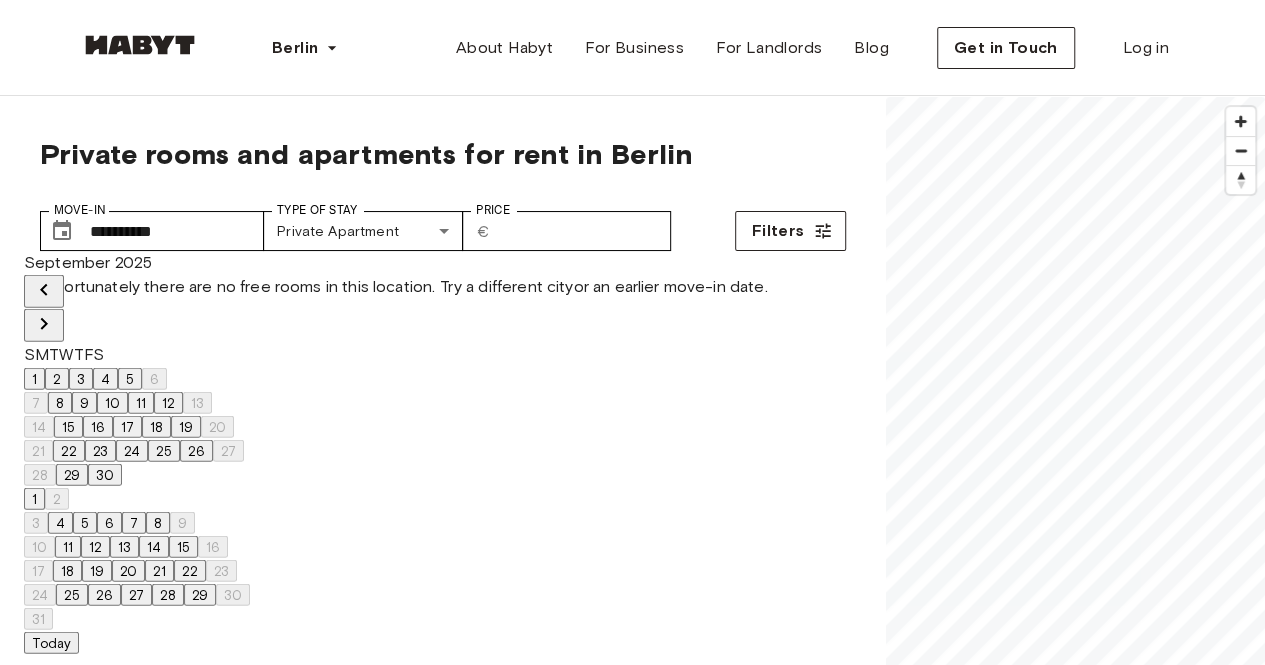 click 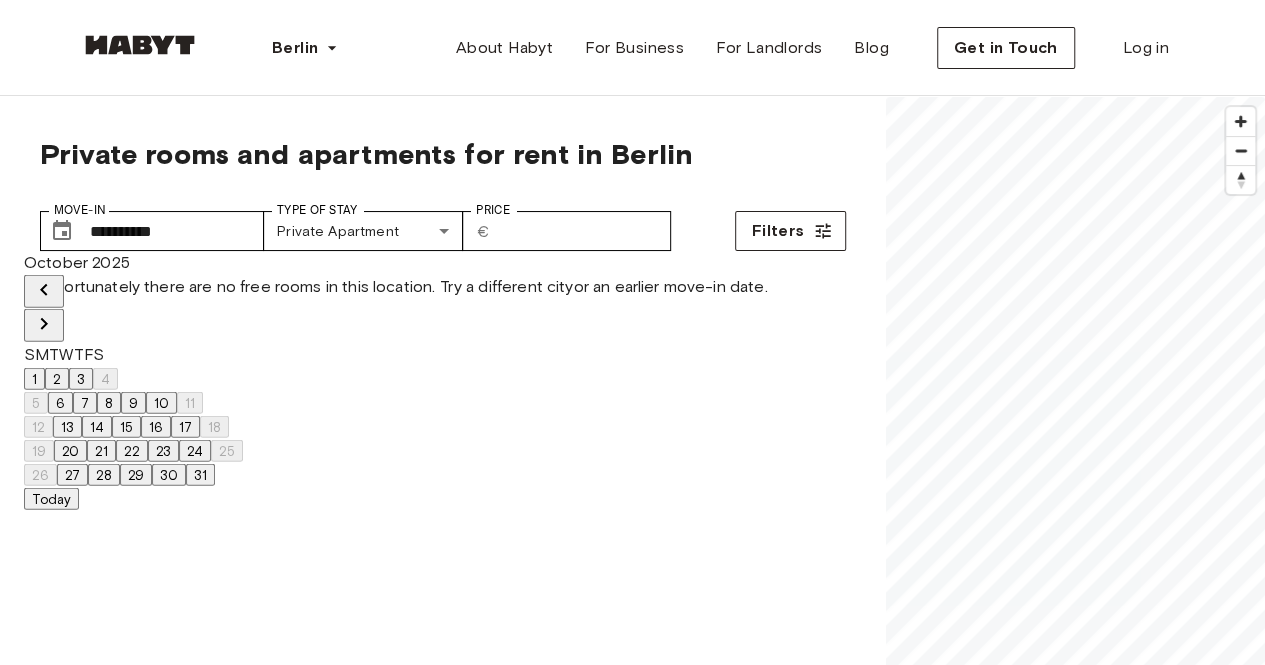 click 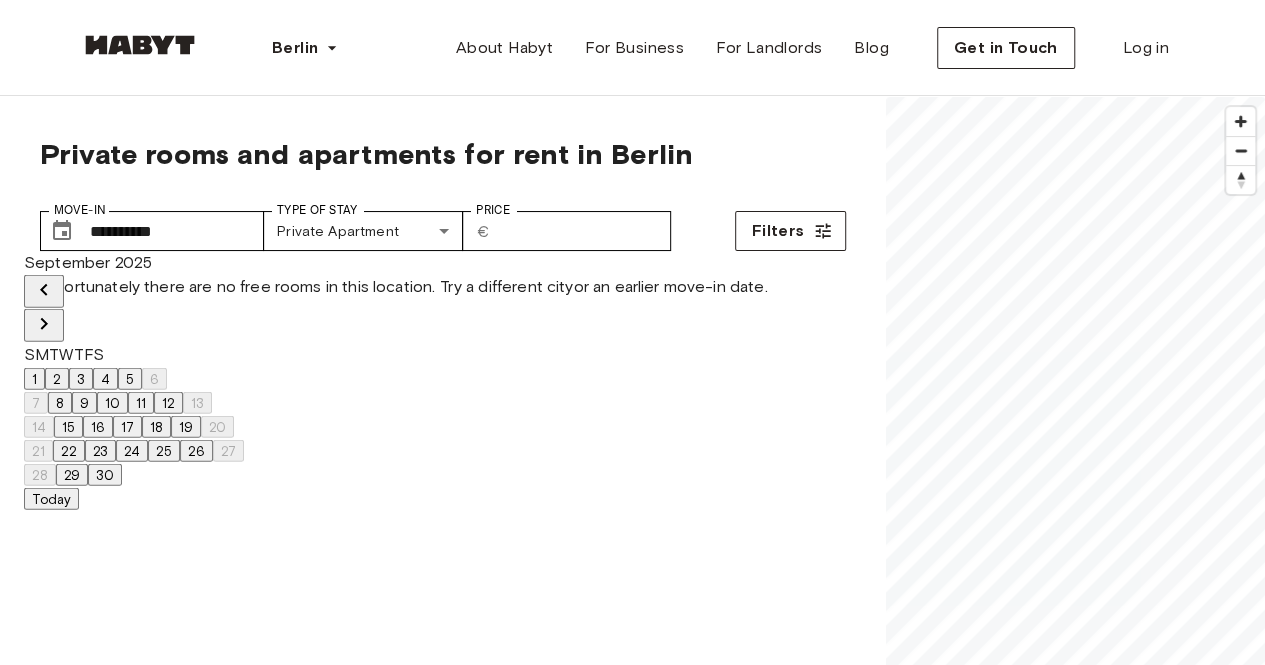 click at bounding box center (44, 291) 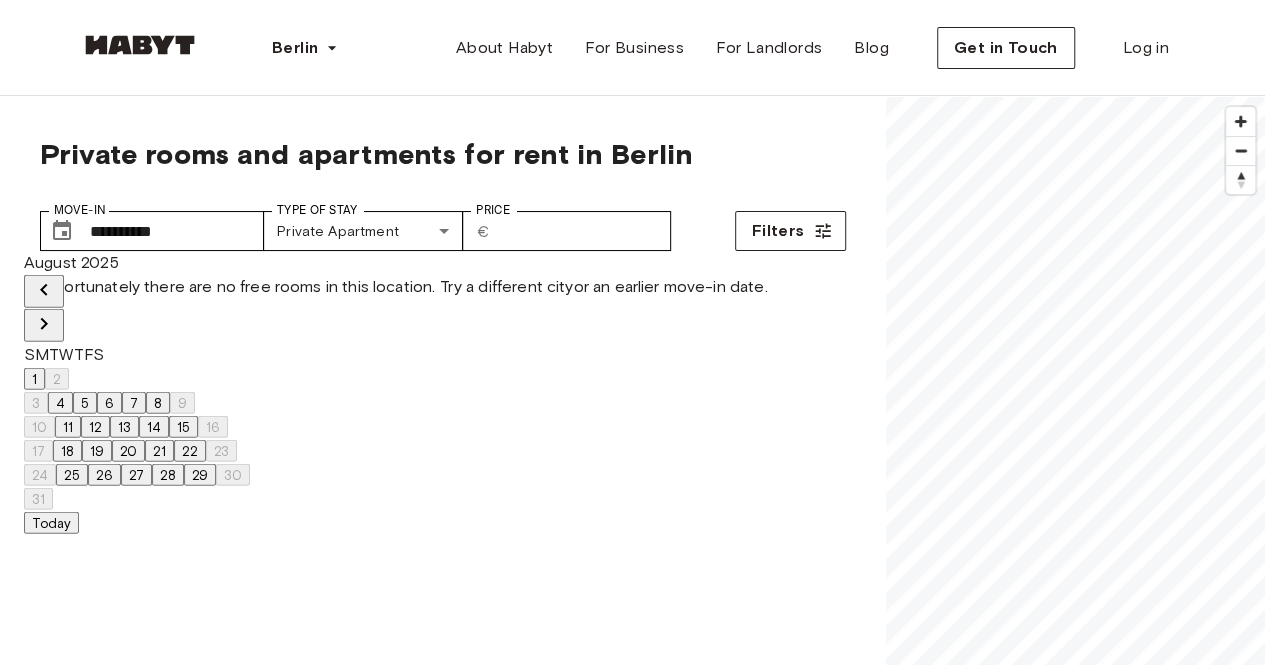 click on "18" at bounding box center (67, 451) 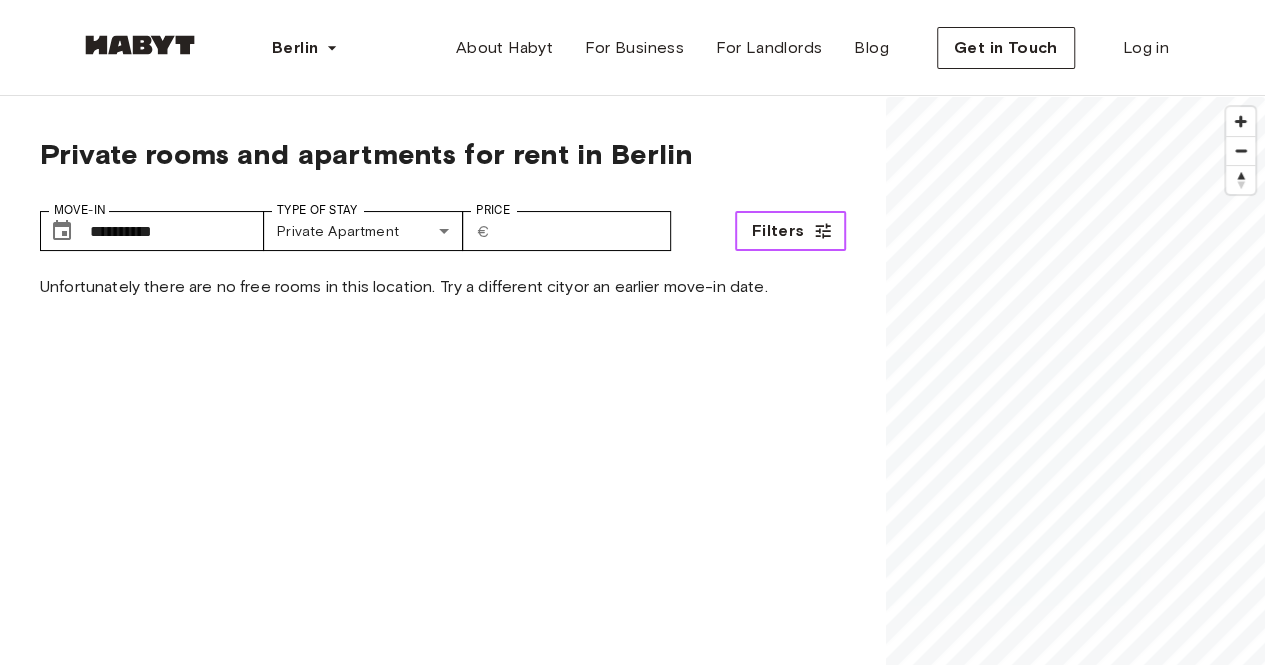 click on "Filters" at bounding box center (778, 231) 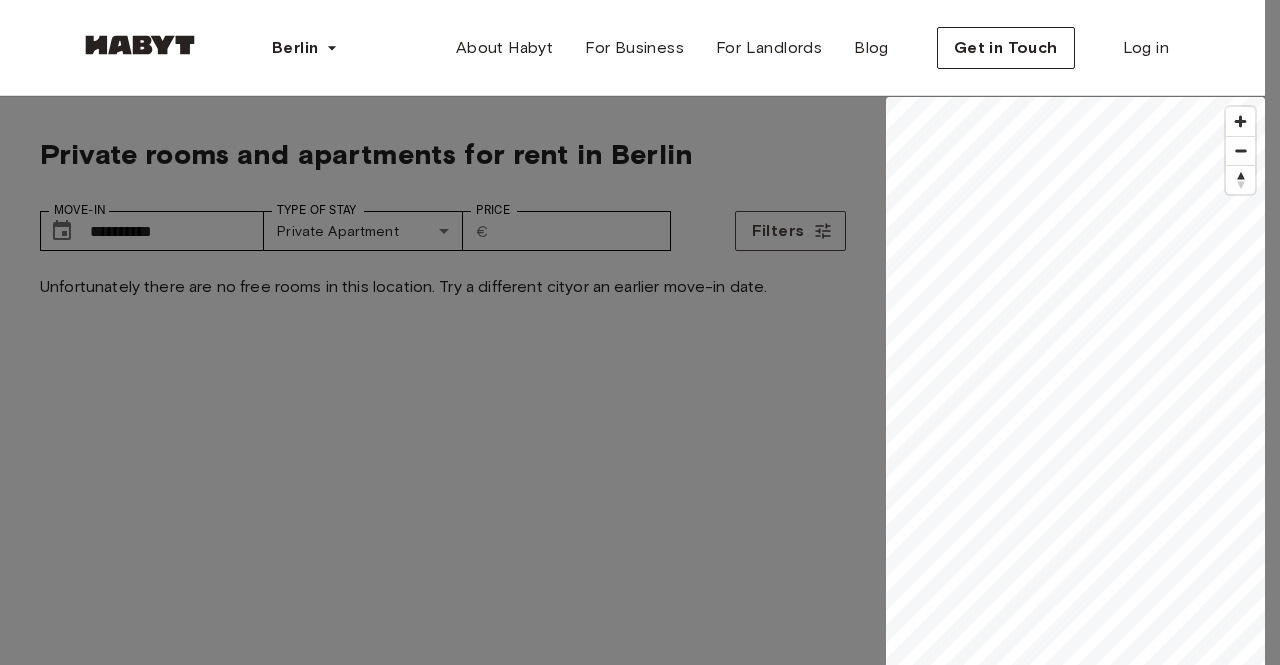 click on "Apply" at bounding box center [140, 6428] 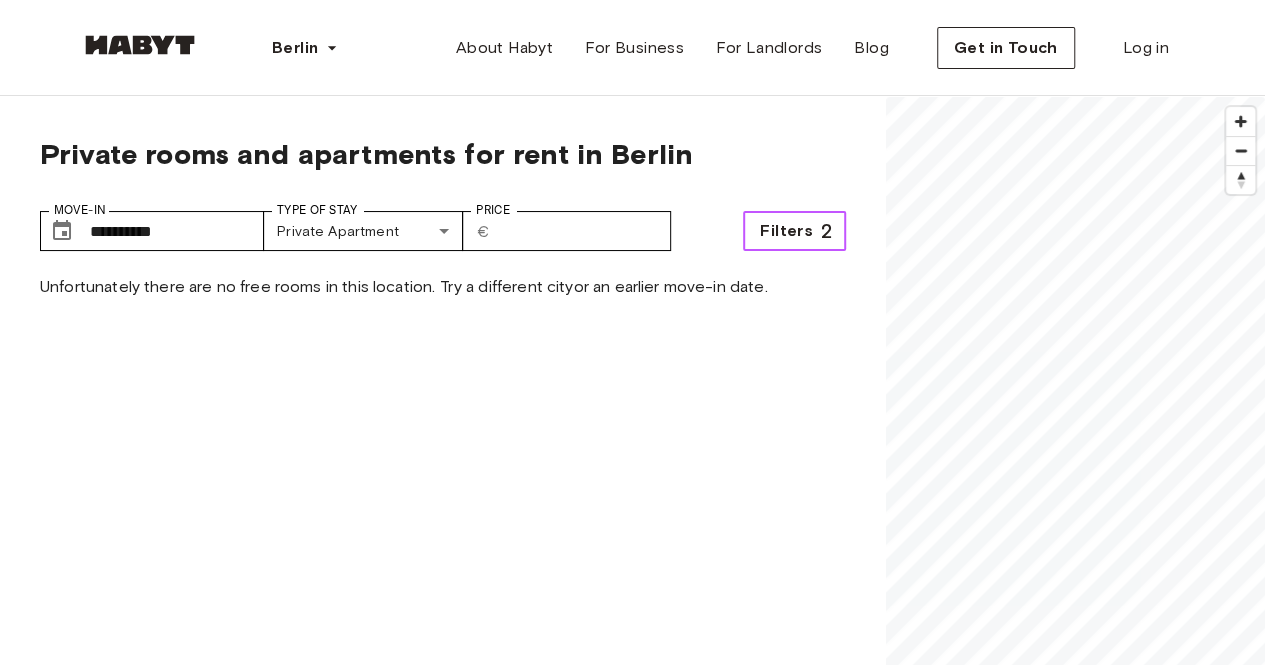 click on "Filters" at bounding box center [786, 231] 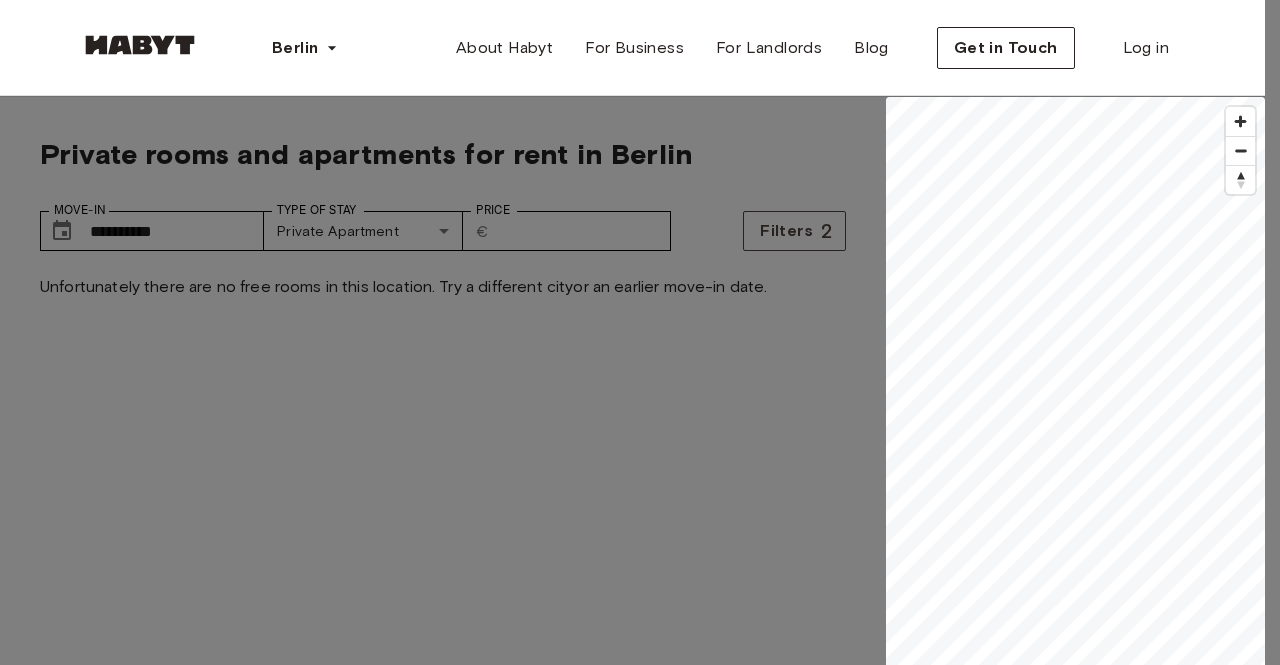 click on "Apply" at bounding box center (140, 6428) 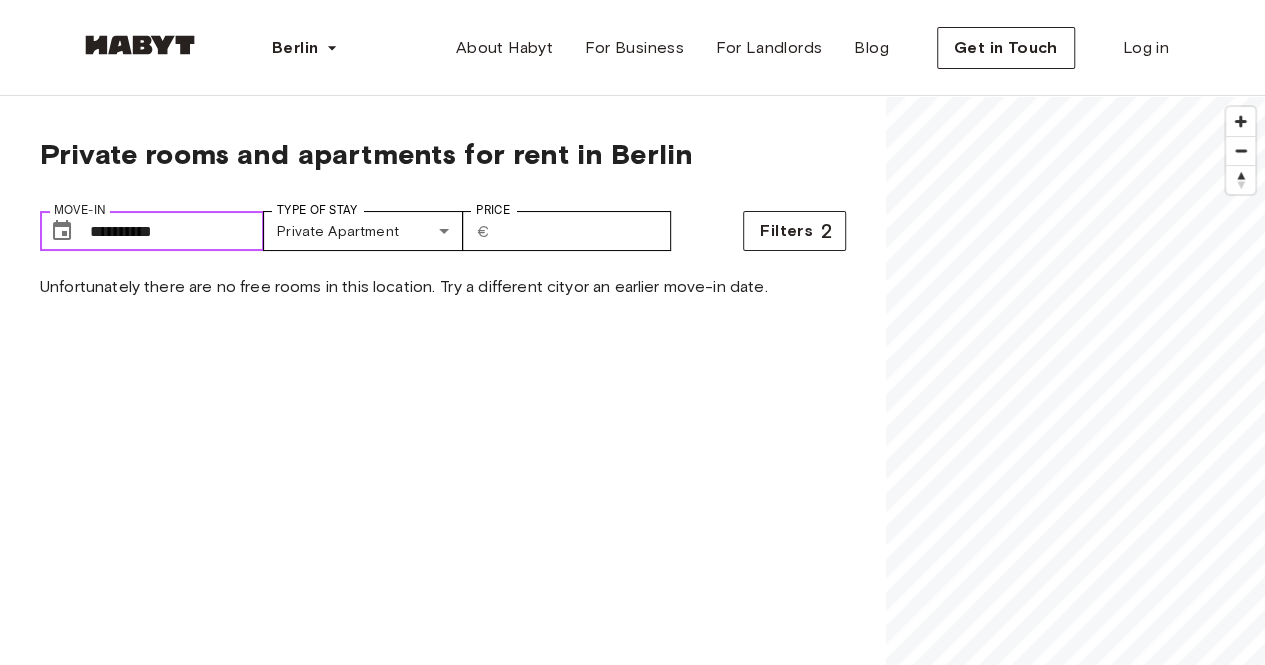 click on "**********" at bounding box center [177, 231] 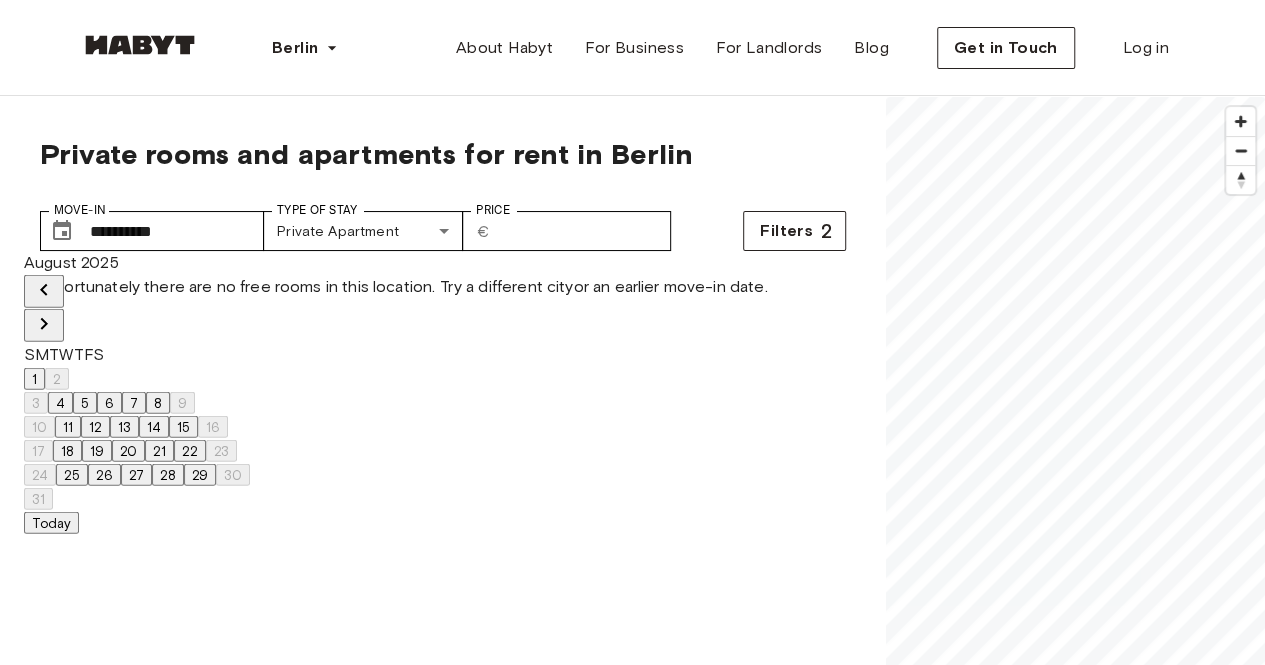 click 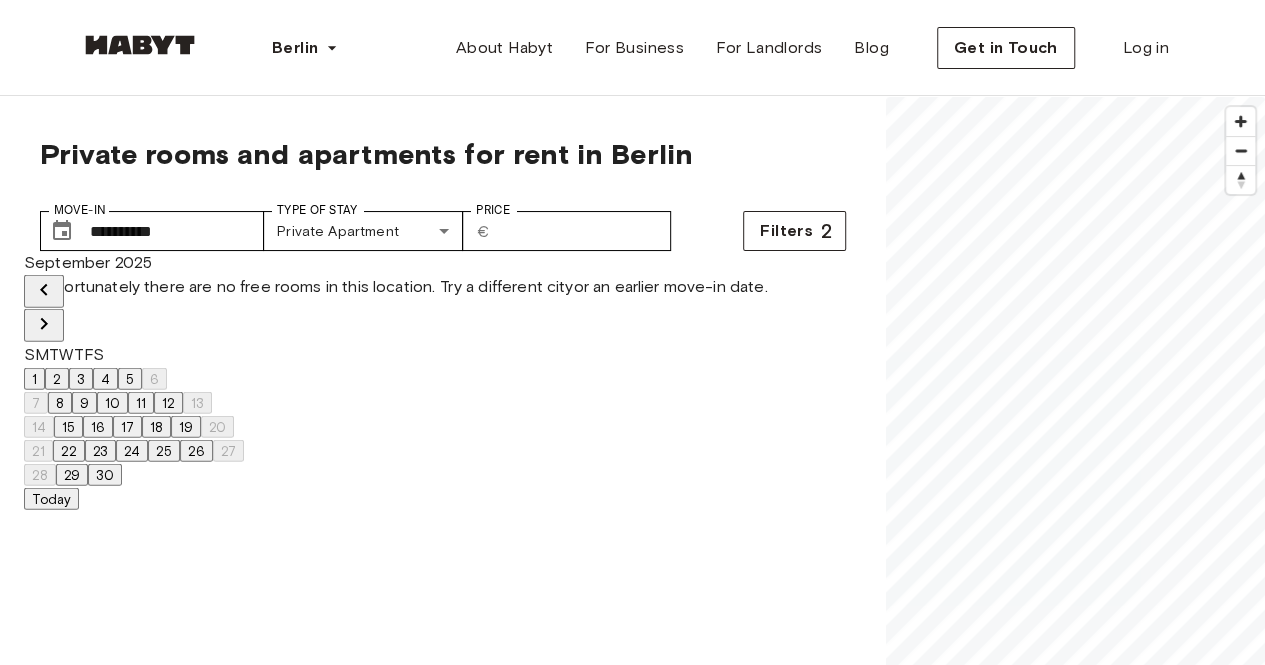 click on "25" at bounding box center (164, 451) 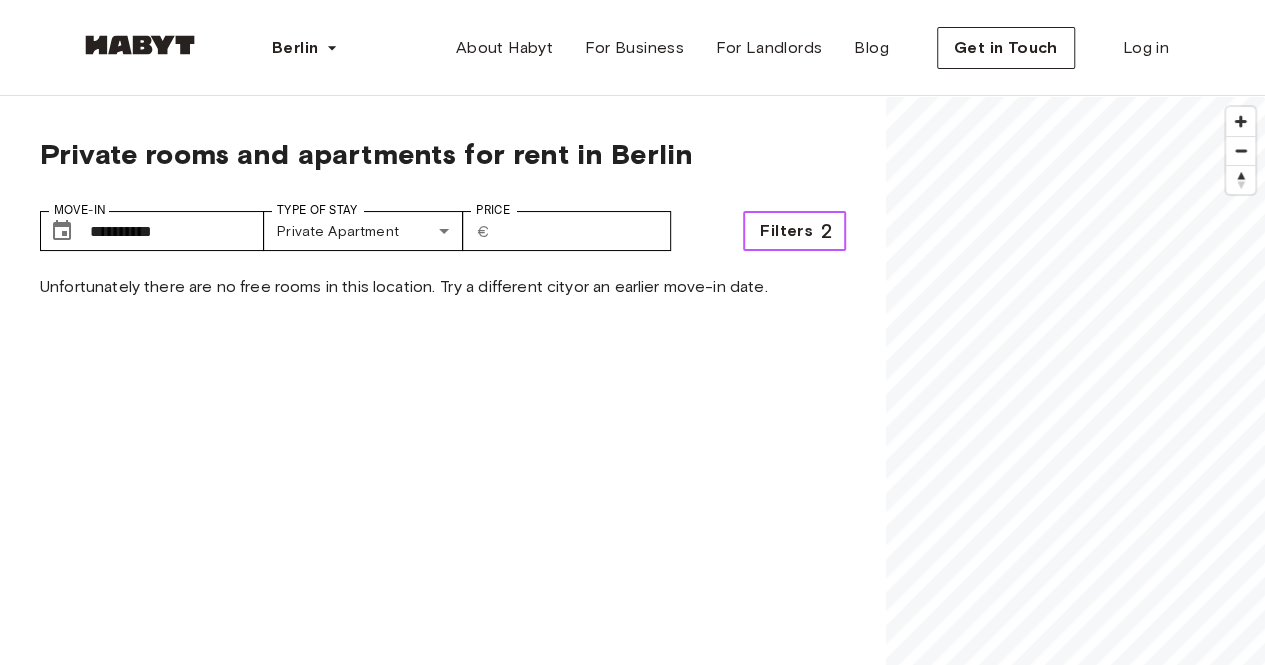 click on "Filters" at bounding box center (786, 231) 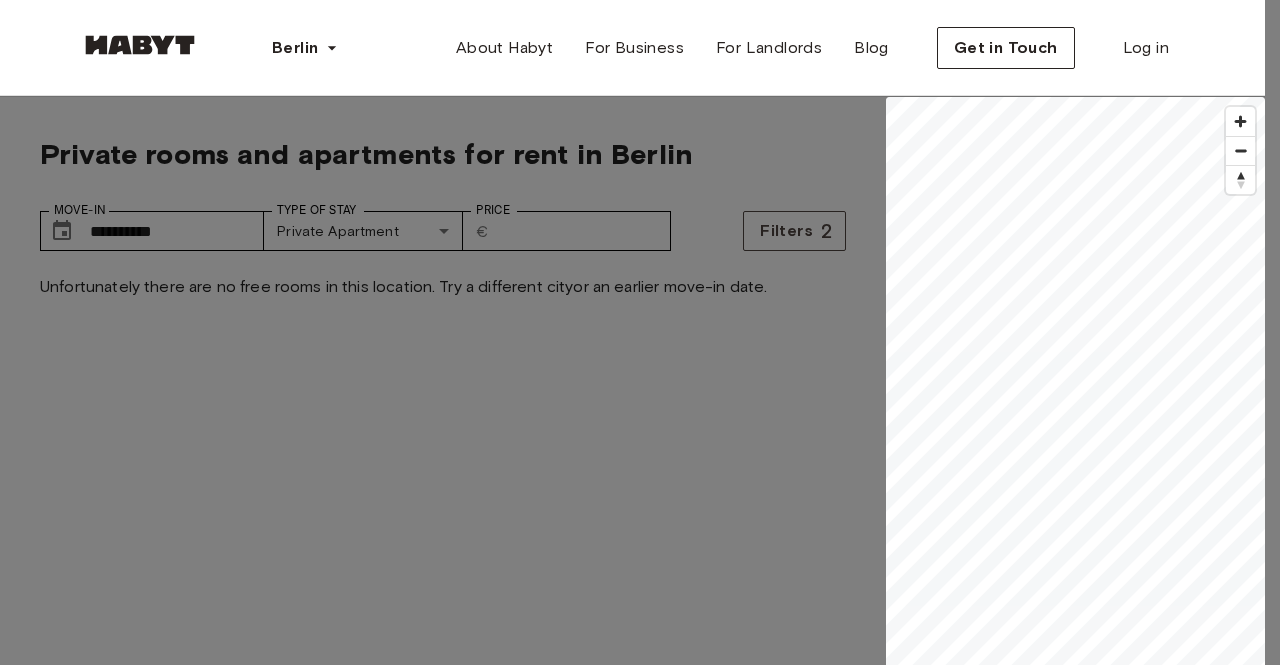 click on "Apply" at bounding box center (140, 6428) 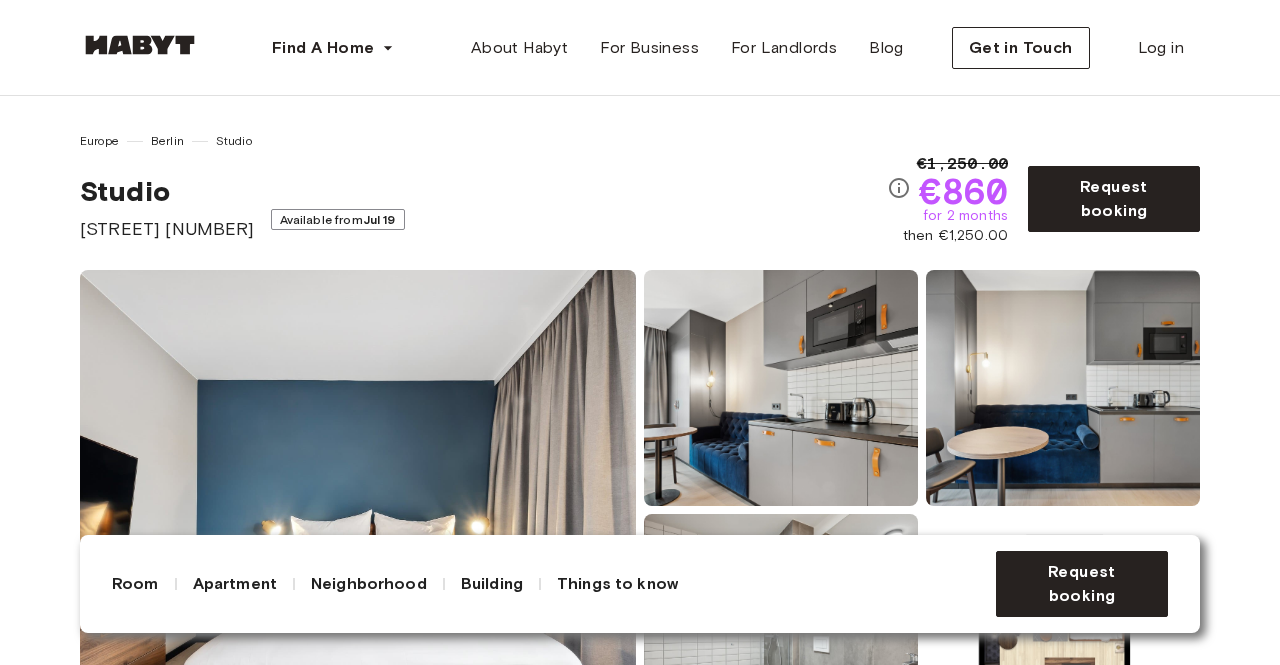 scroll, scrollTop: 0, scrollLeft: 0, axis: both 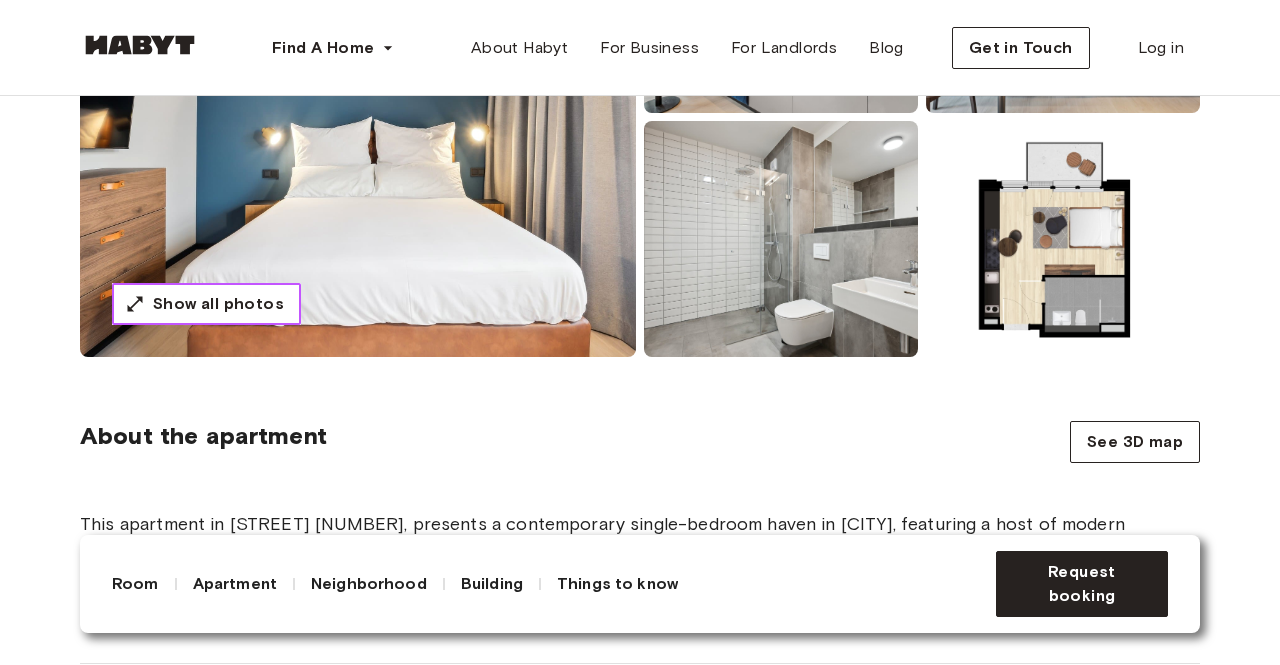 click on "Show all photos" at bounding box center [206, 304] 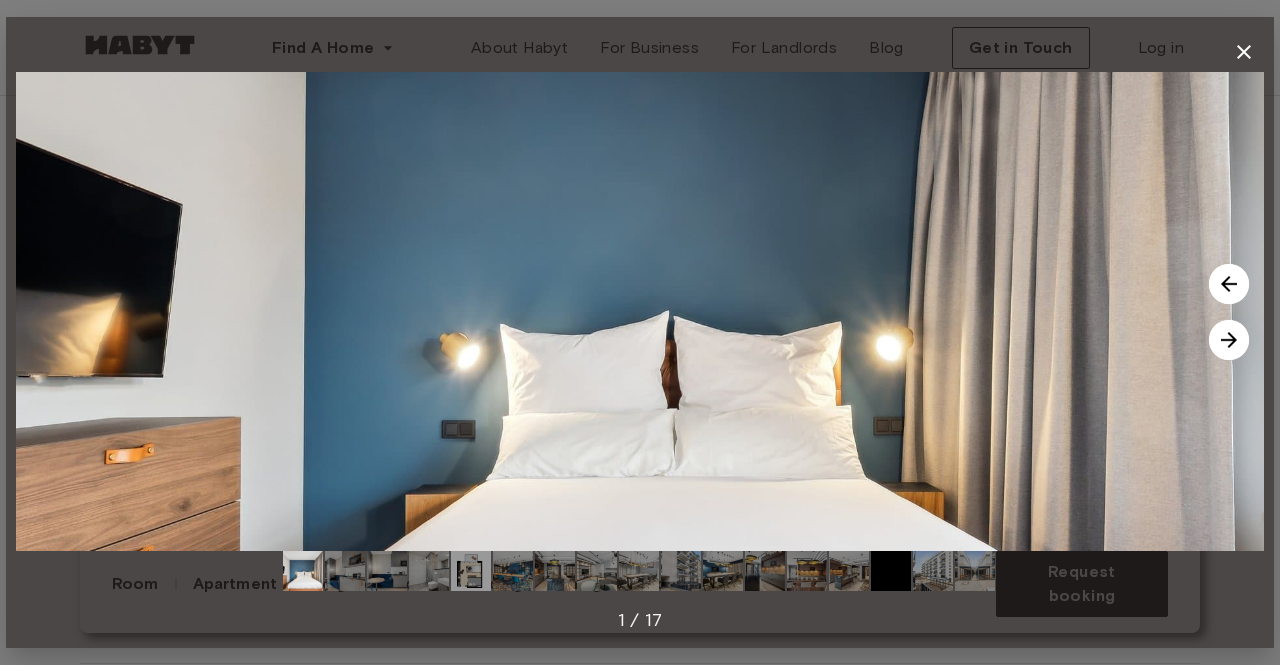 click at bounding box center [1229, 340] 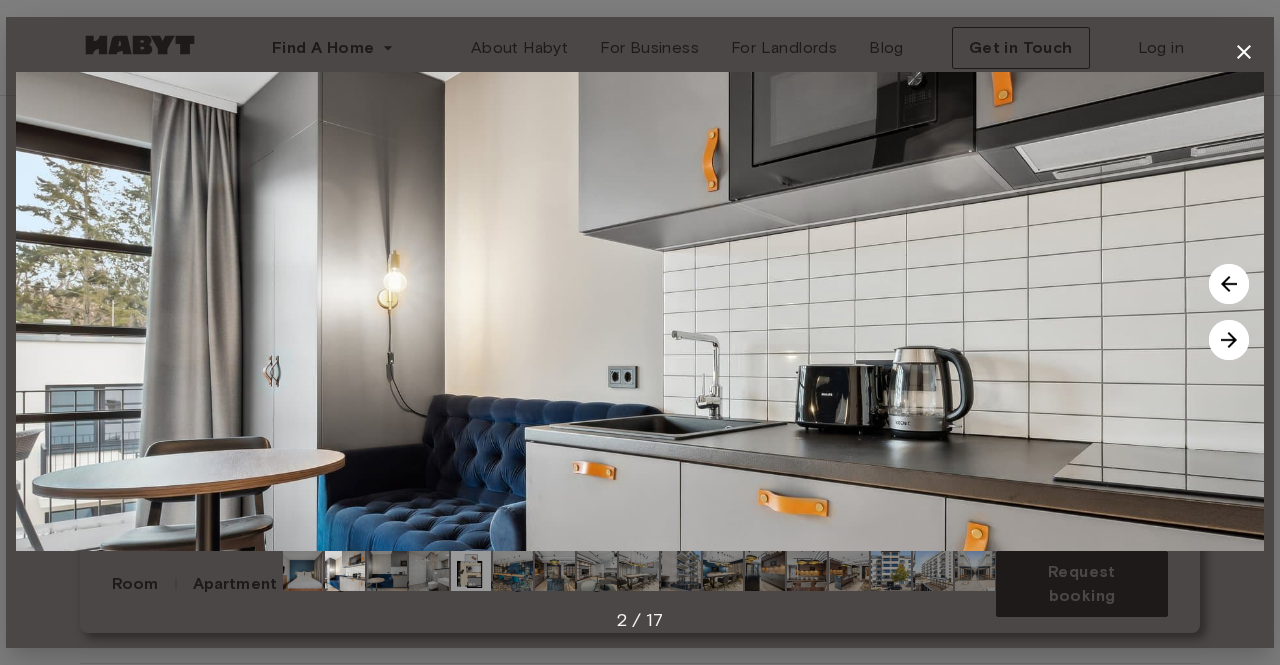click at bounding box center [1229, 340] 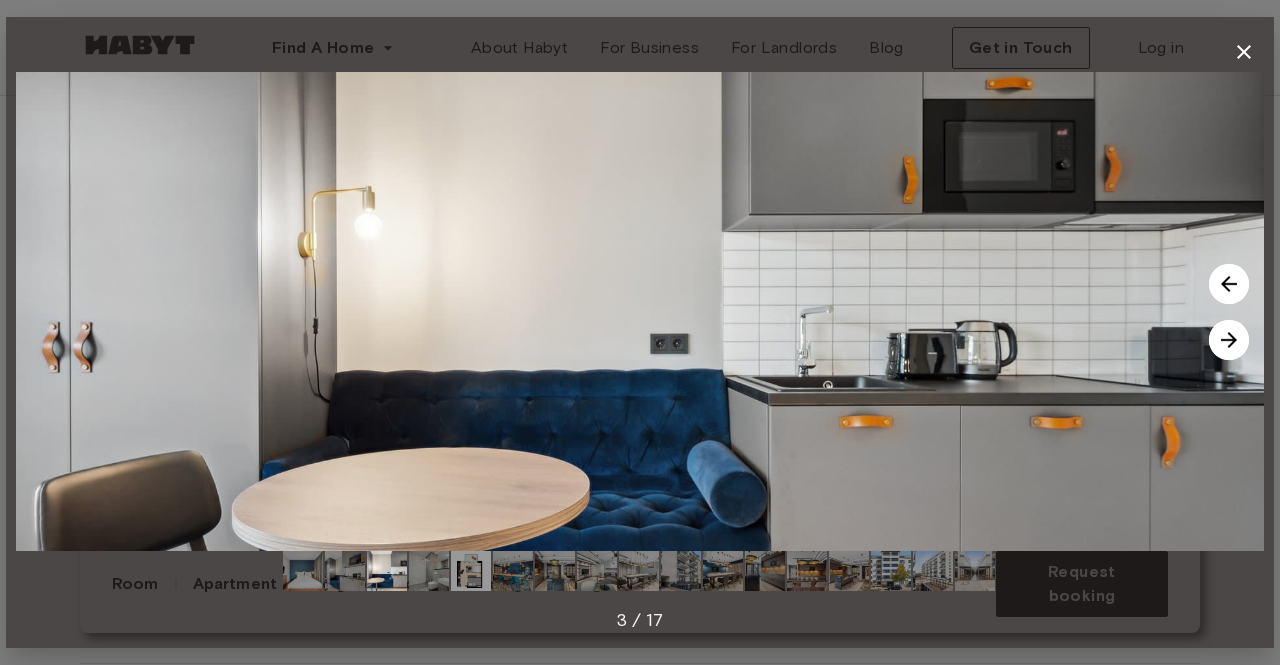 click at bounding box center (1229, 340) 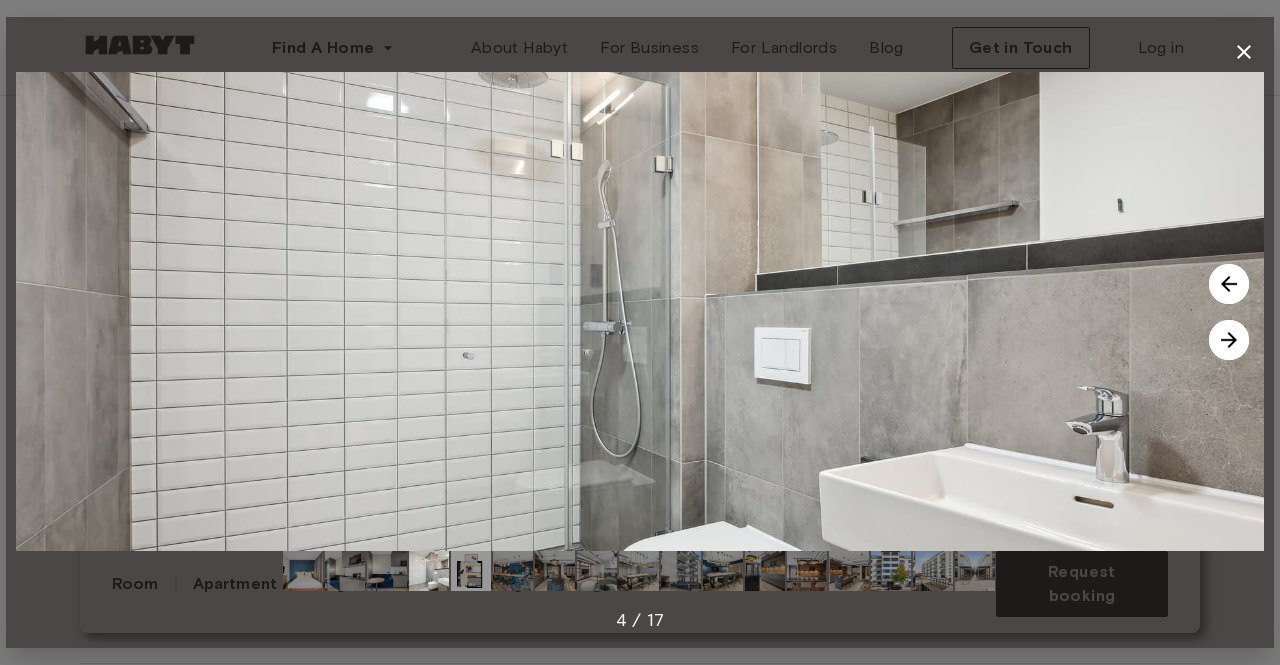 click at bounding box center [1229, 340] 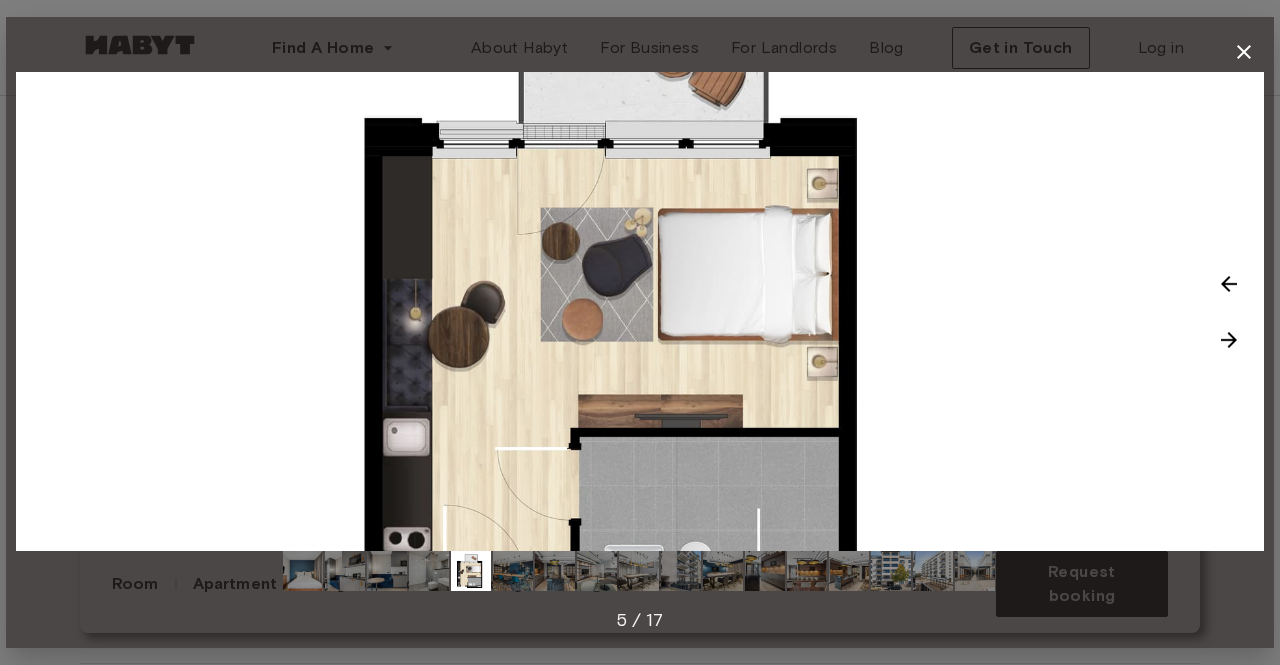 click at bounding box center [1229, 340] 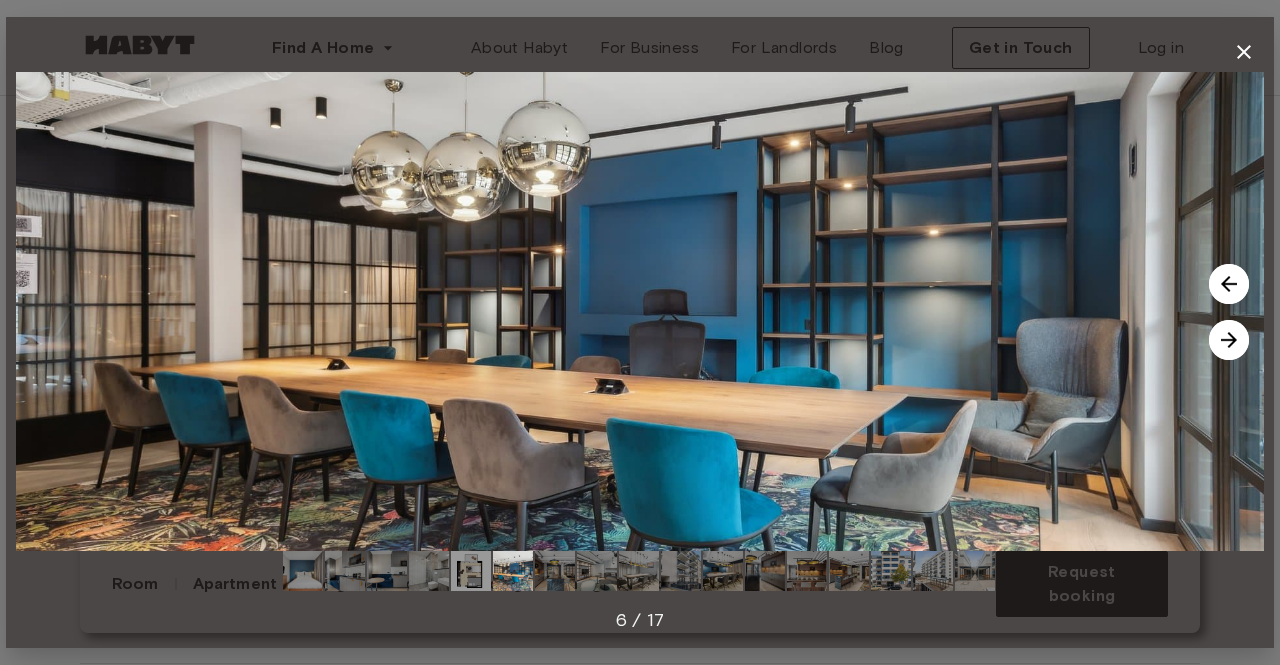 click at bounding box center (1229, 340) 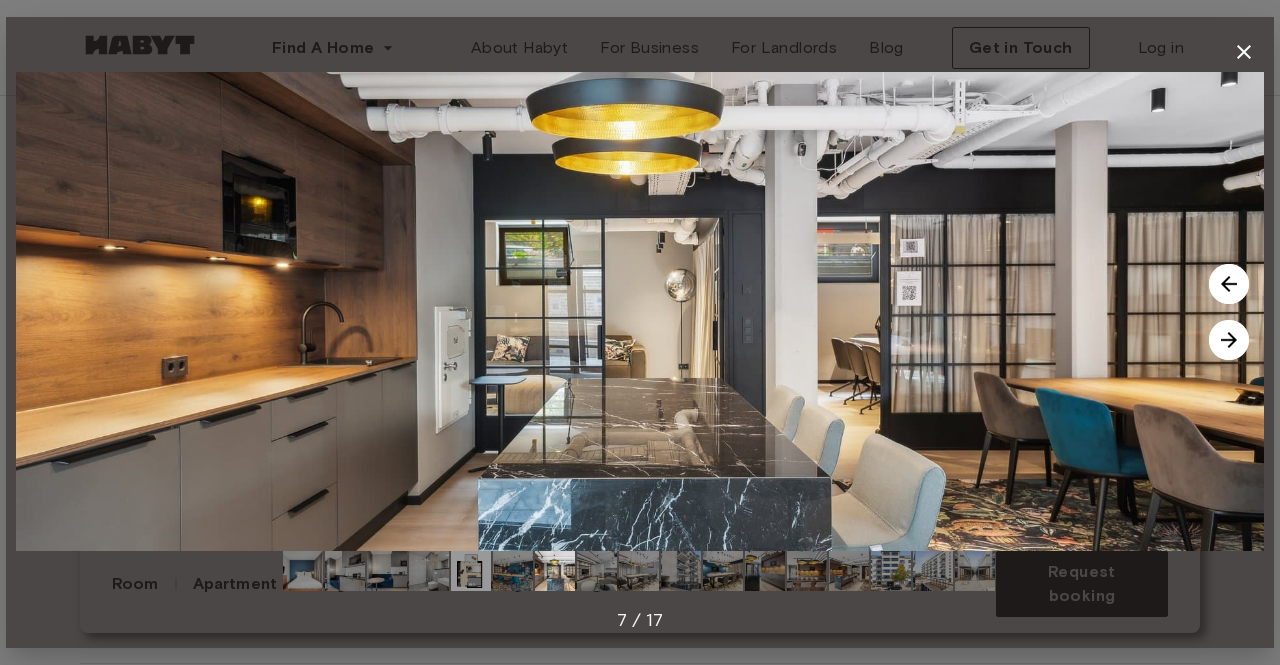 click at bounding box center (1229, 340) 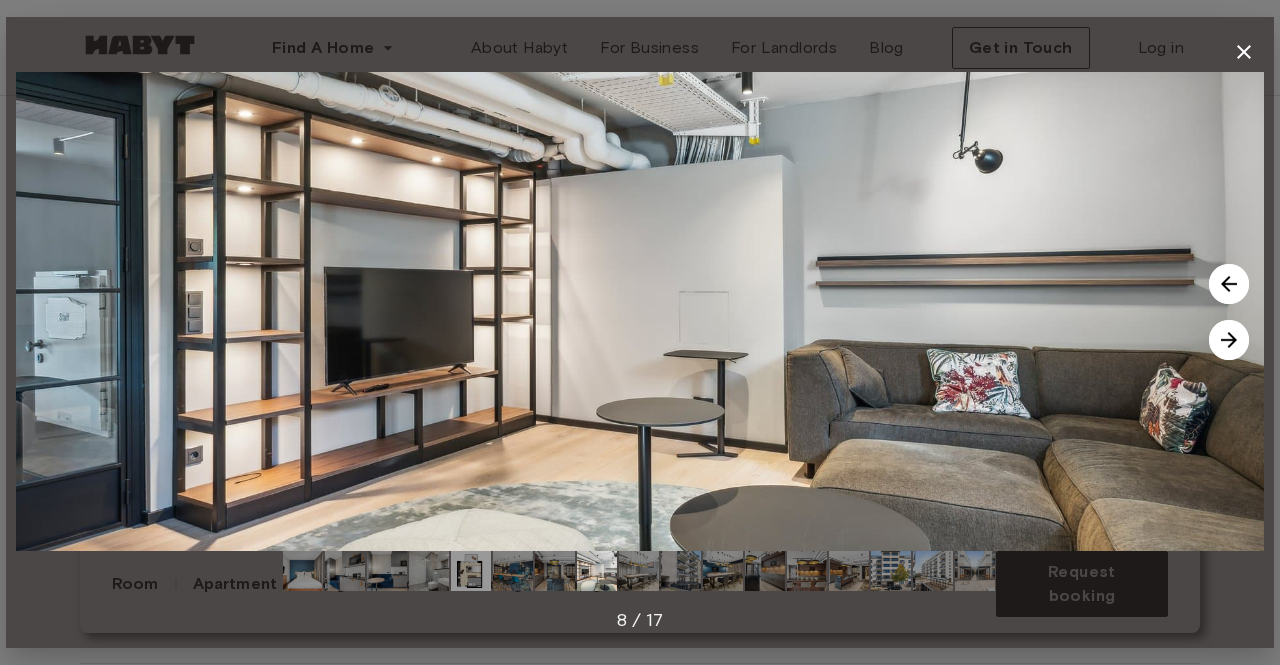 click at bounding box center (1229, 340) 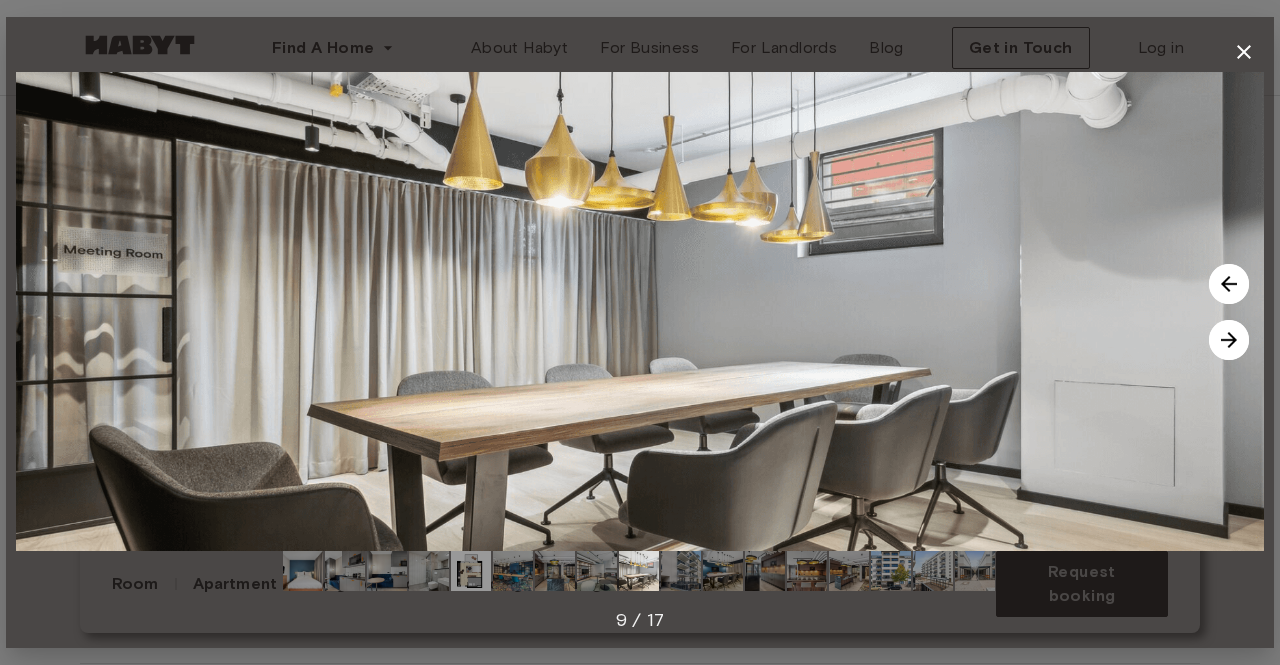 click at bounding box center [1229, 340] 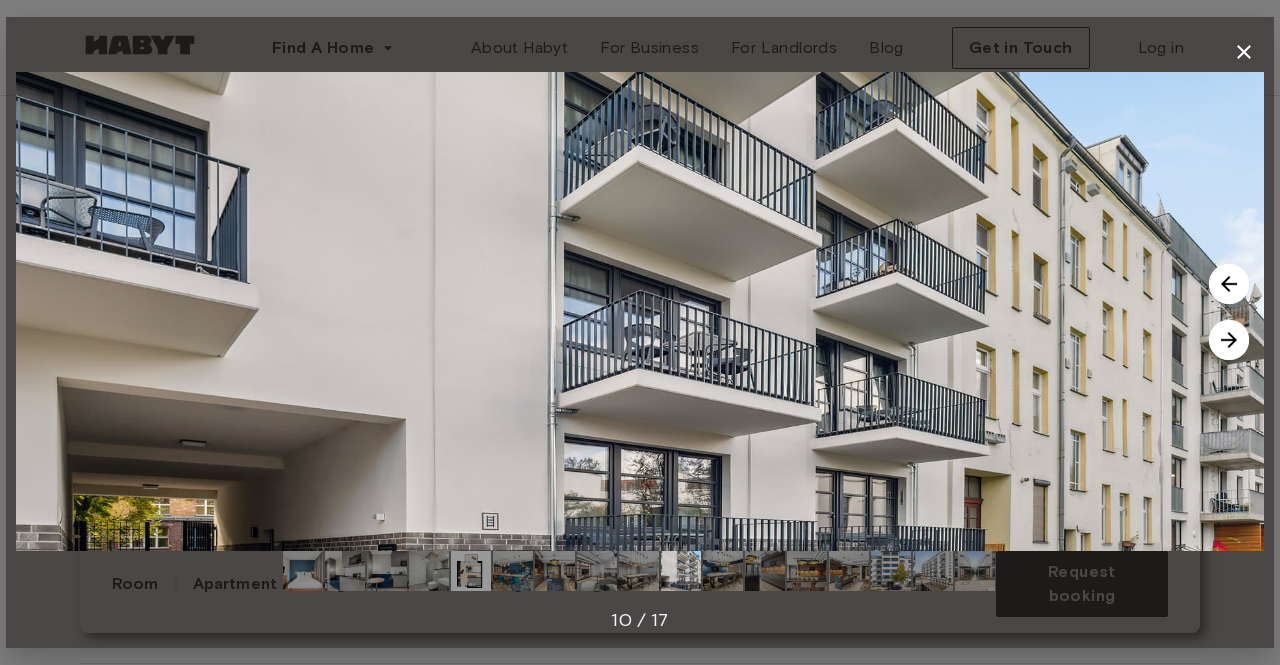 click at bounding box center [1229, 340] 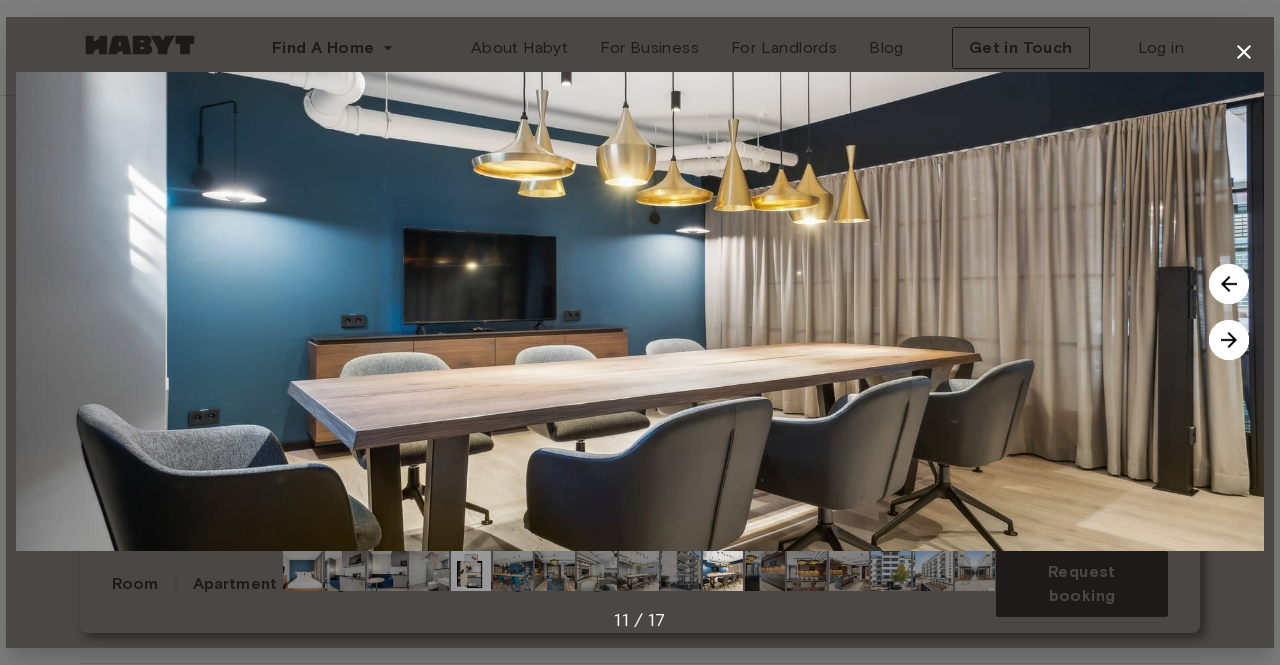 click at bounding box center (1229, 340) 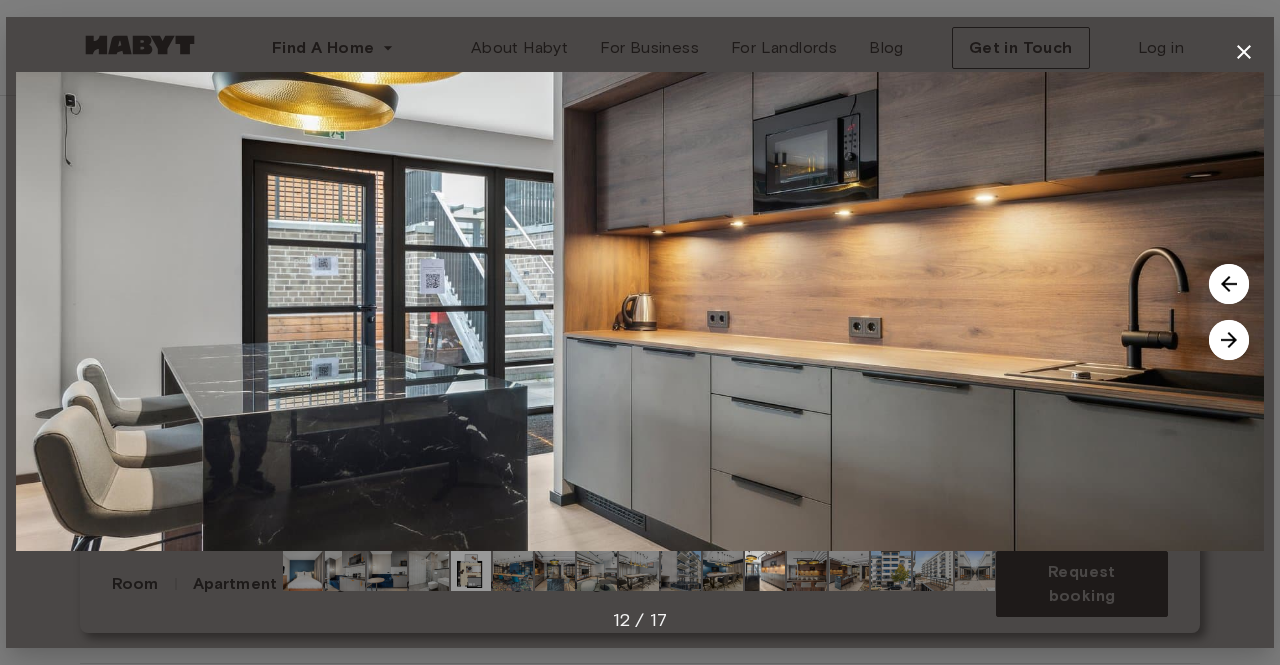 click at bounding box center (1229, 340) 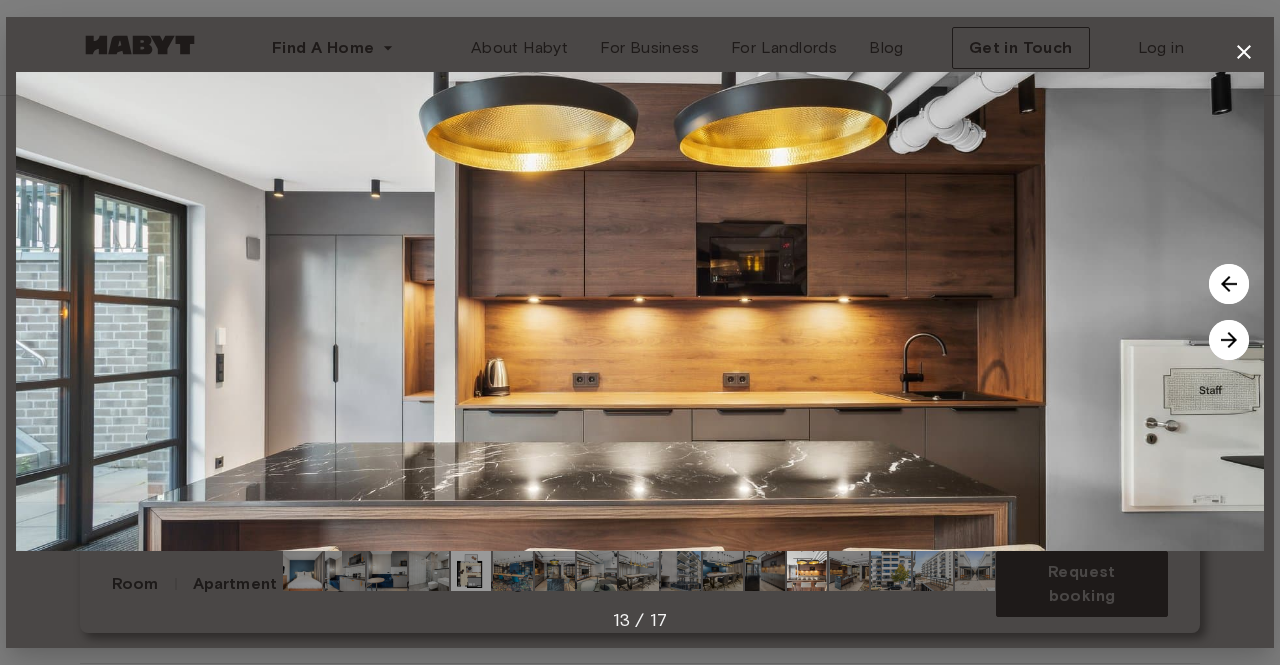 click at bounding box center [1229, 340] 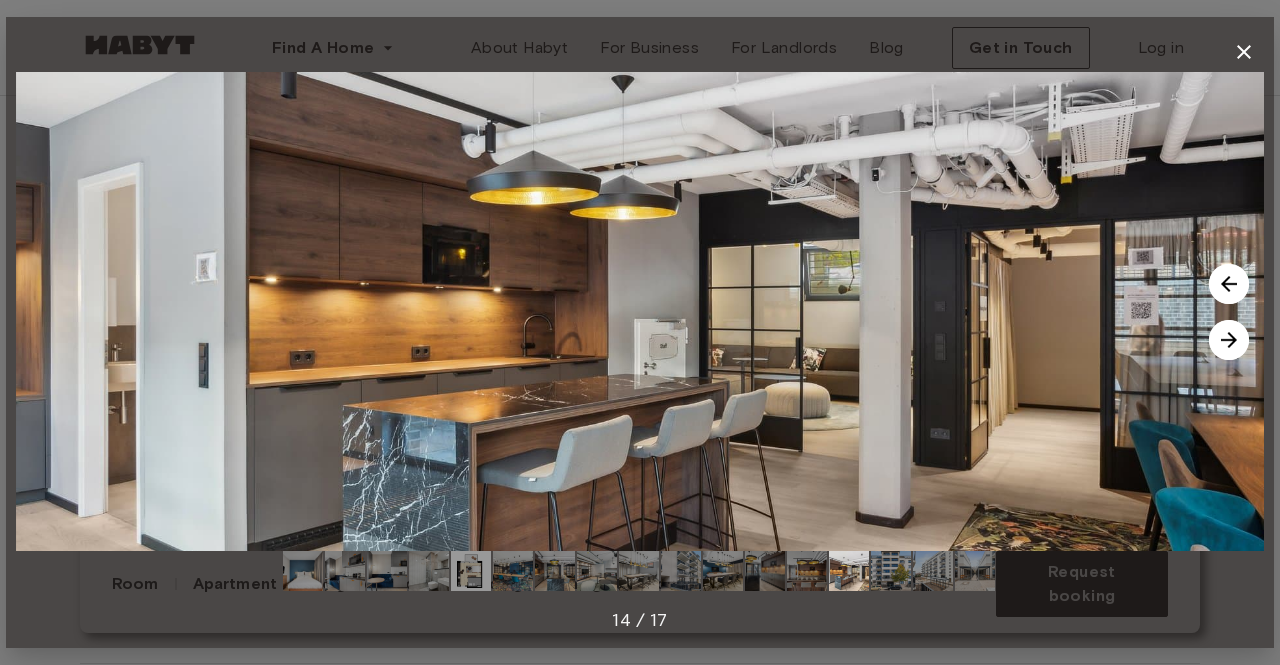 click at bounding box center [1229, 340] 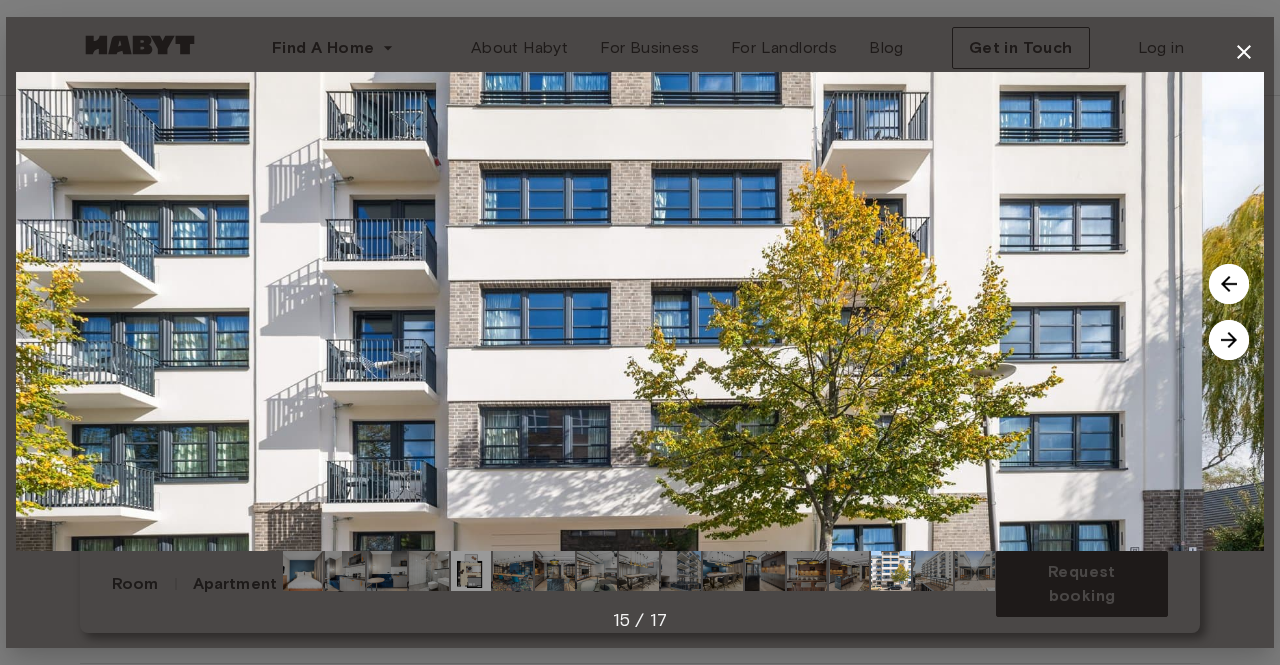 click at bounding box center (1229, 340) 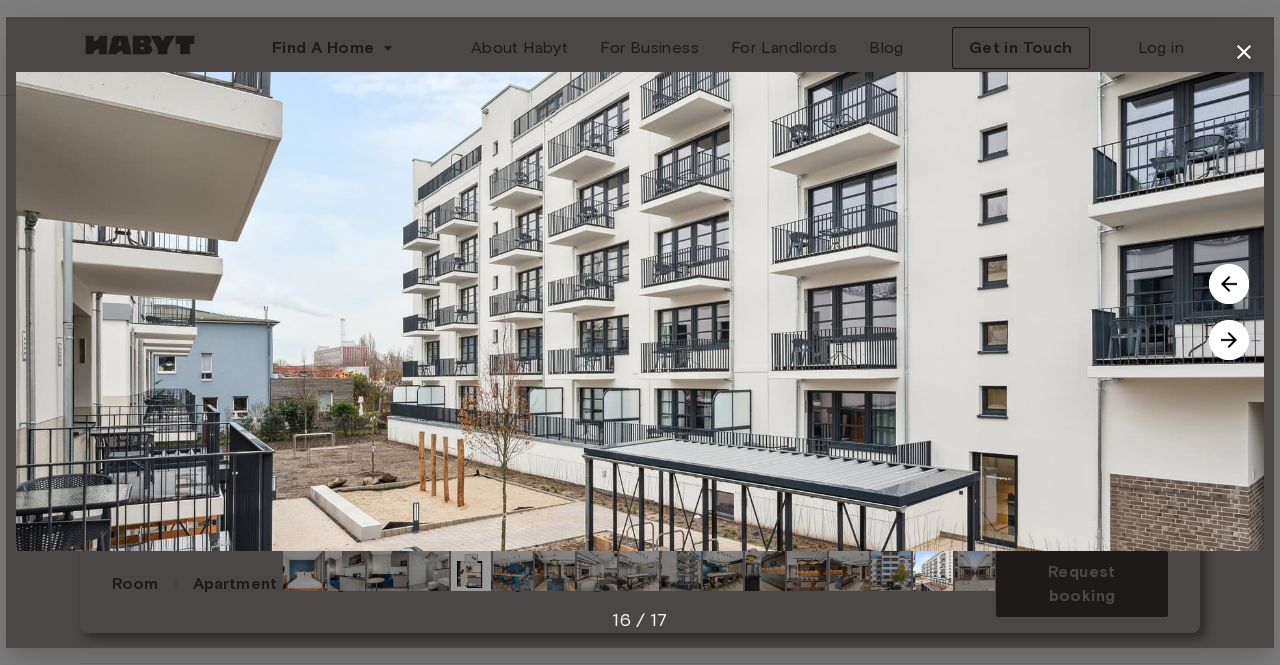 click at bounding box center (1229, 340) 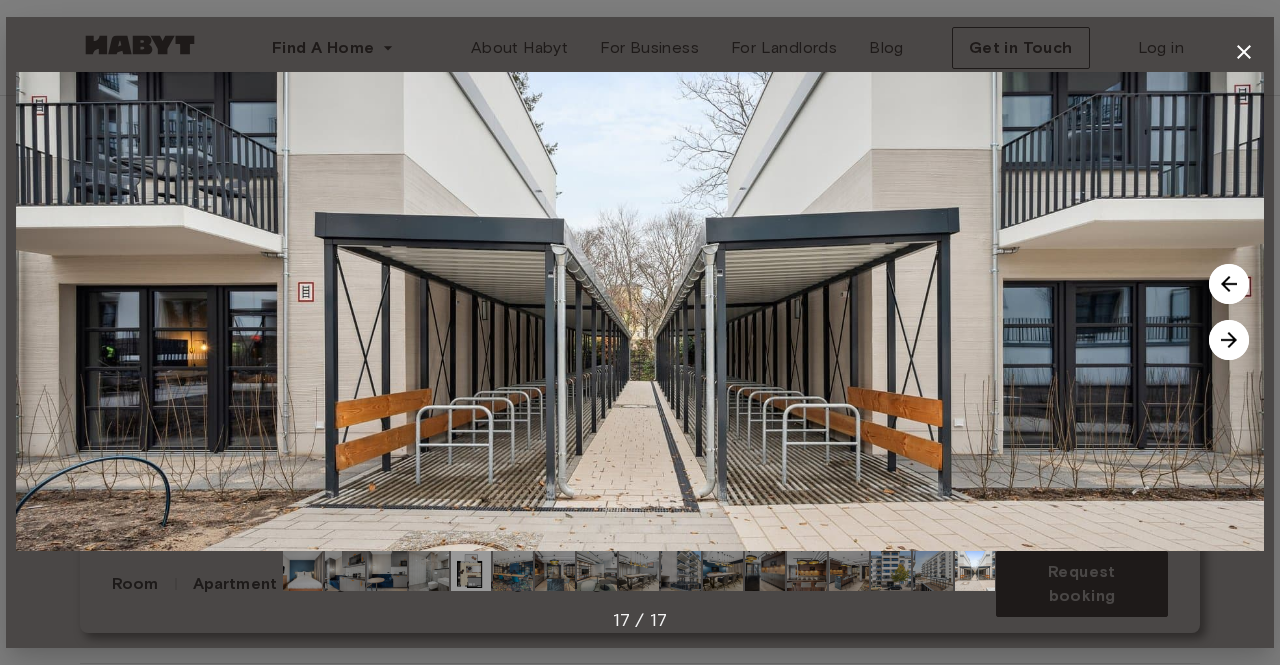 click at bounding box center (1229, 340) 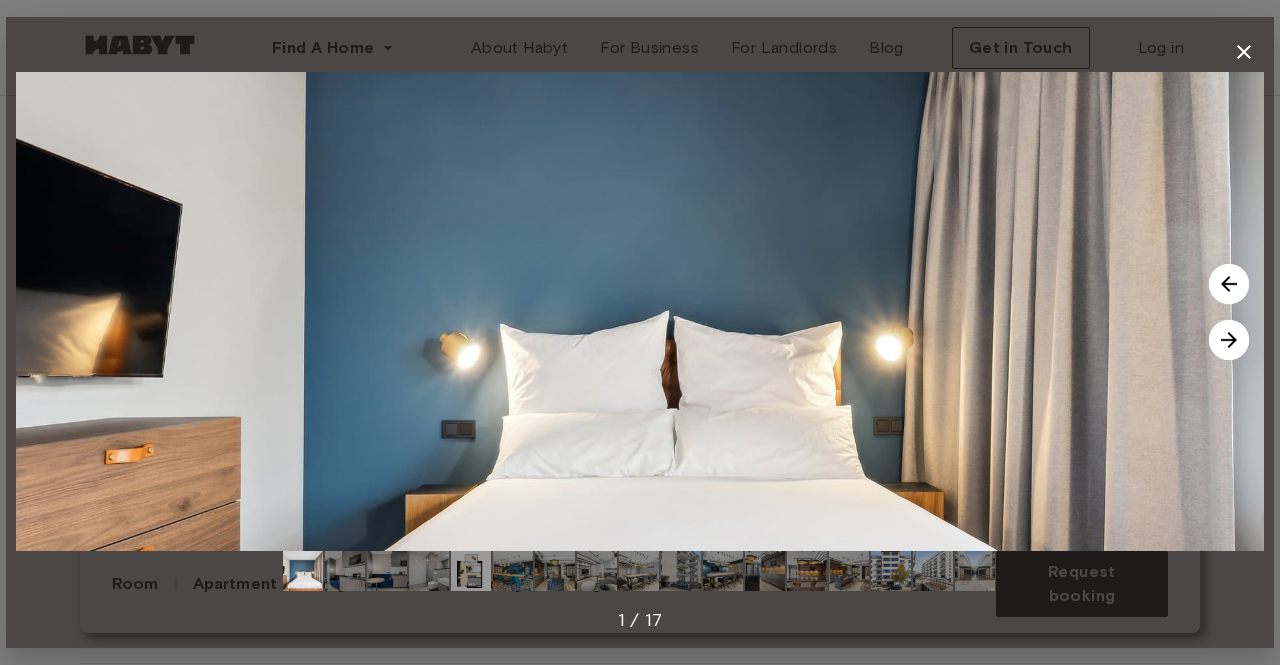 click at bounding box center (1229, 340) 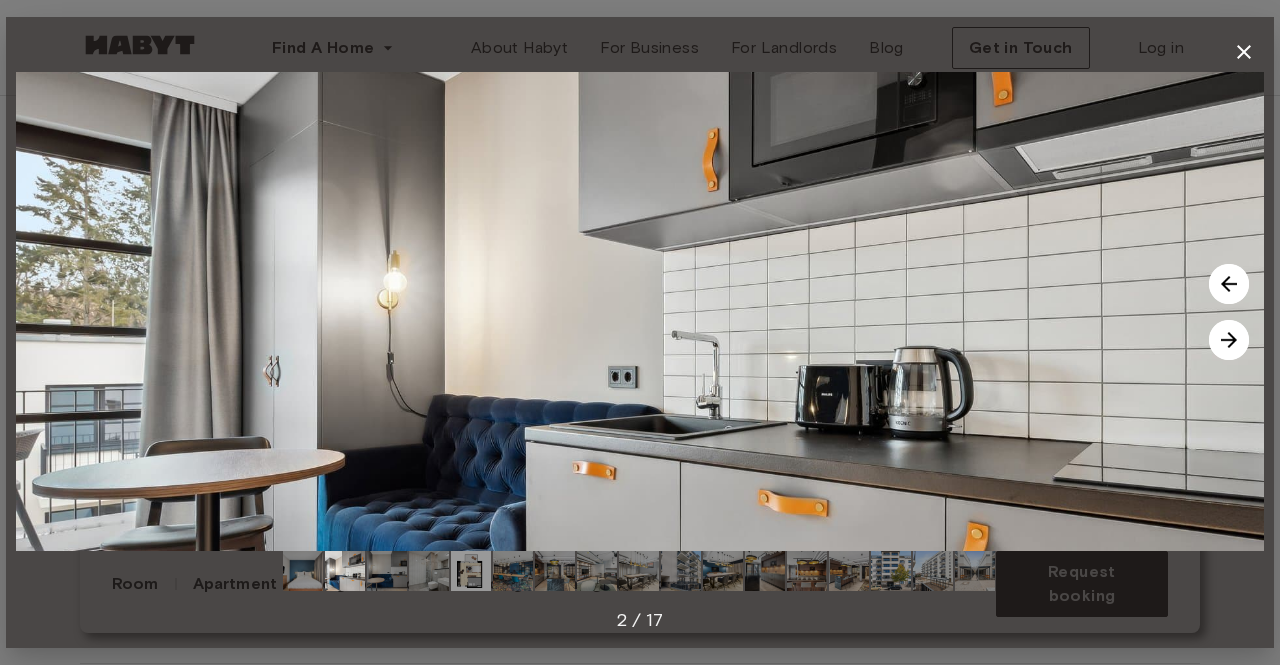 click at bounding box center (1229, 340) 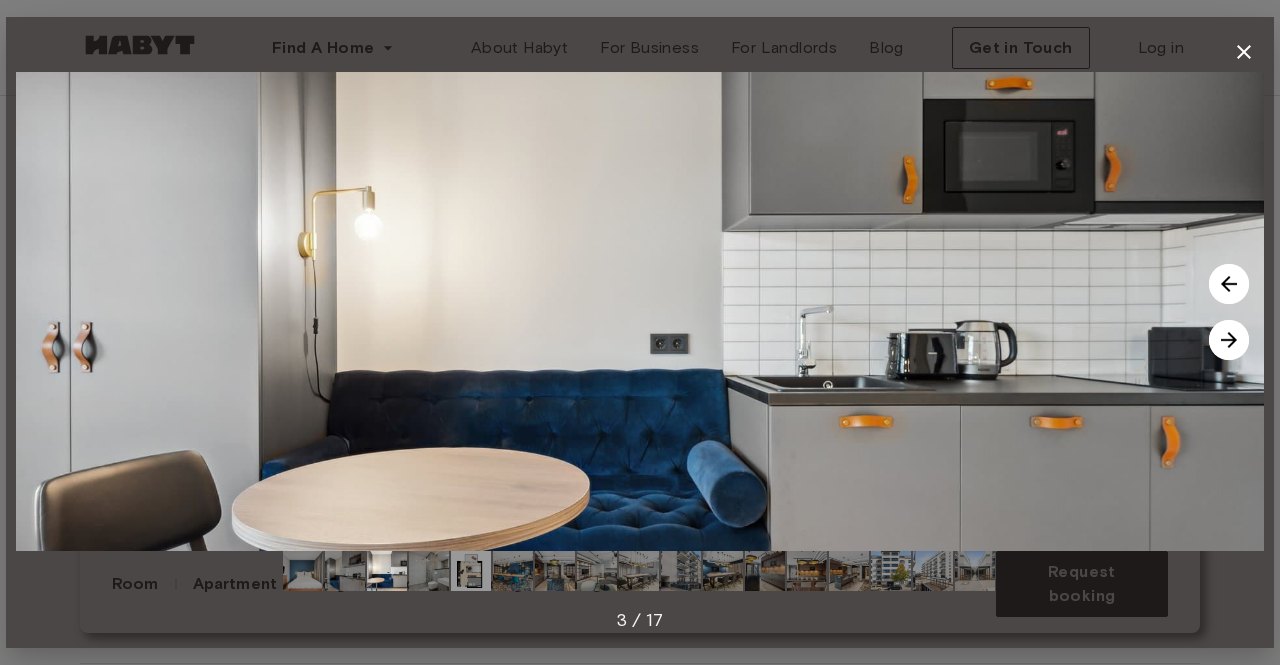 click at bounding box center (1229, 340) 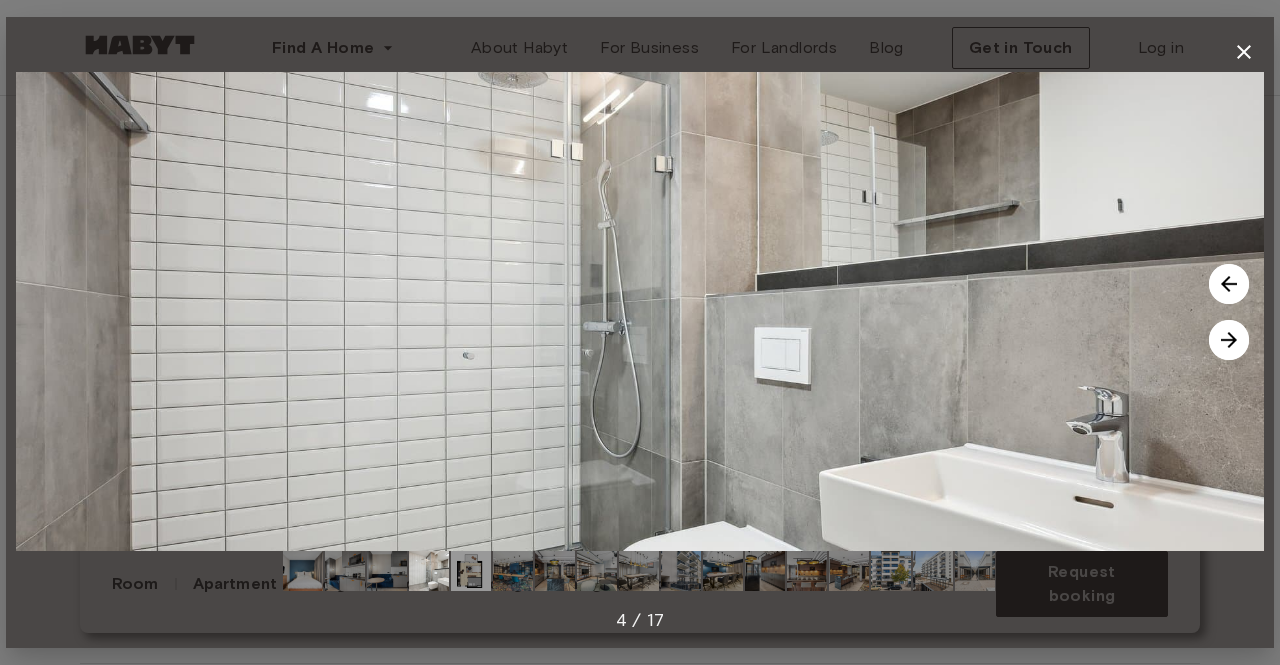 click at bounding box center [1229, 340] 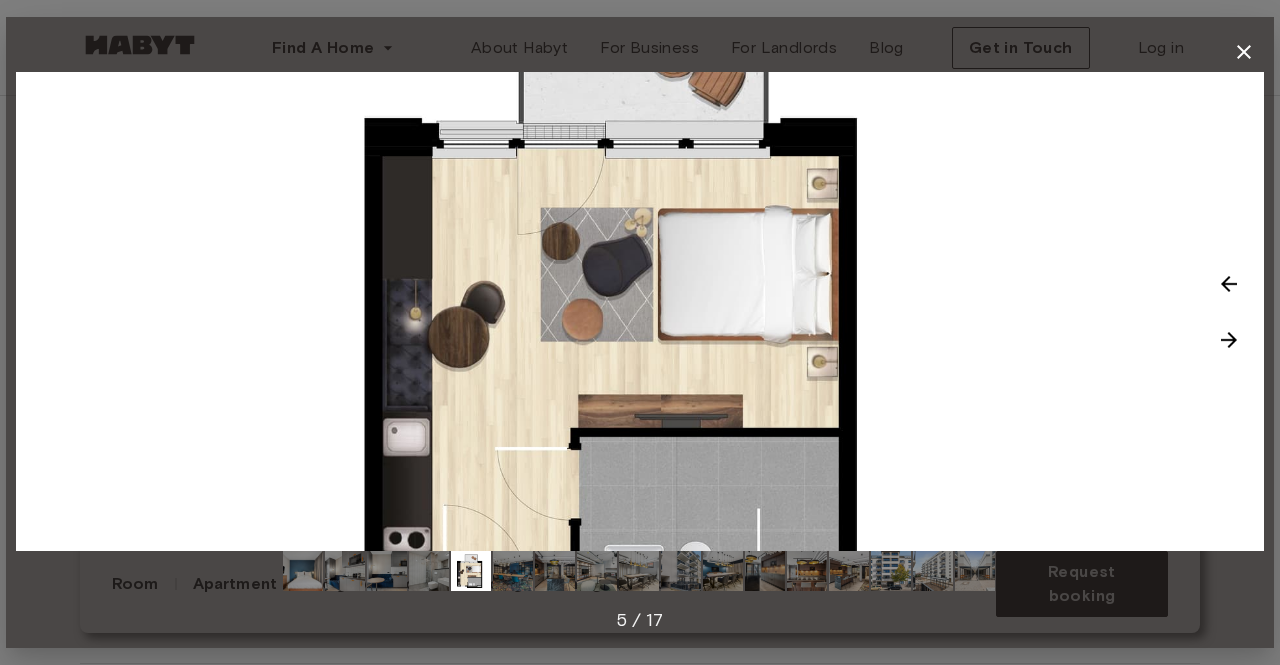 click at bounding box center (640, 311) 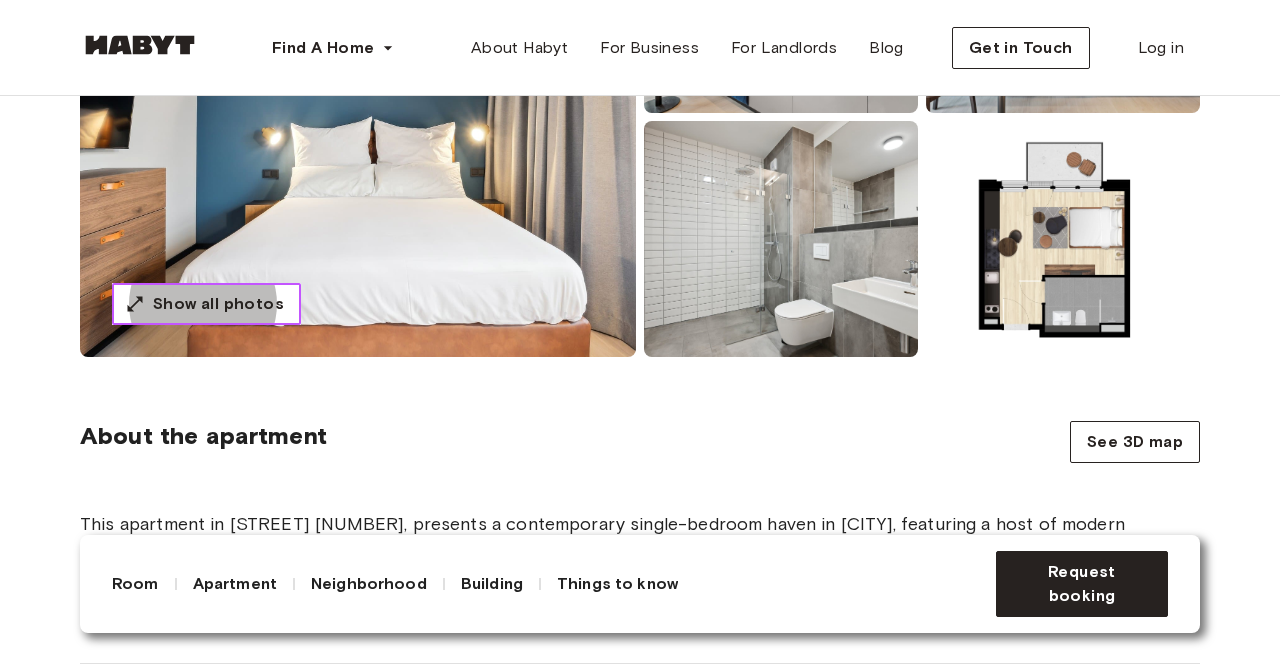 type 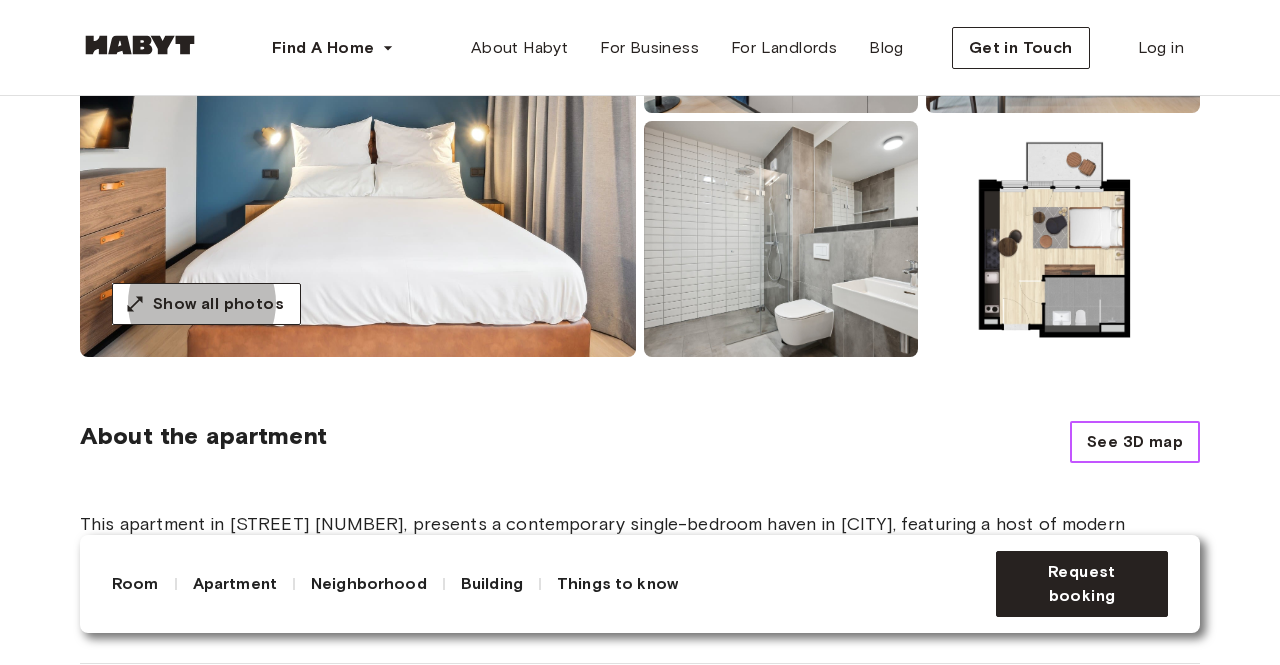 click on "See 3D map" at bounding box center (1135, 442) 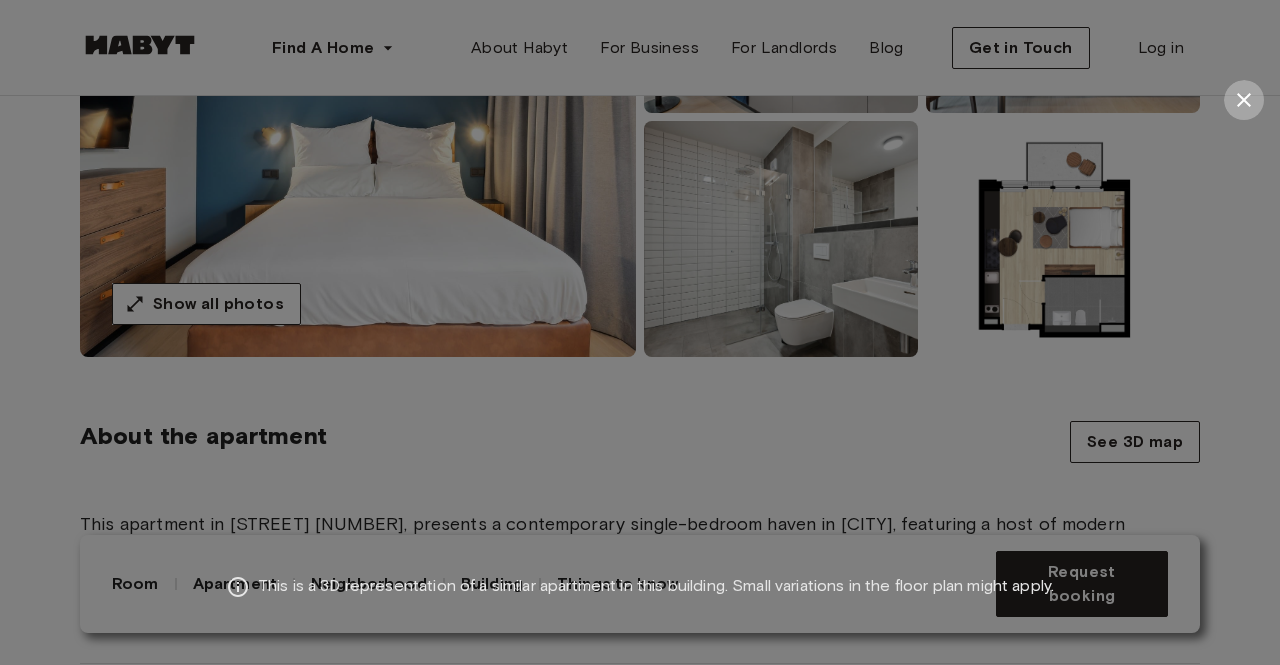 click 